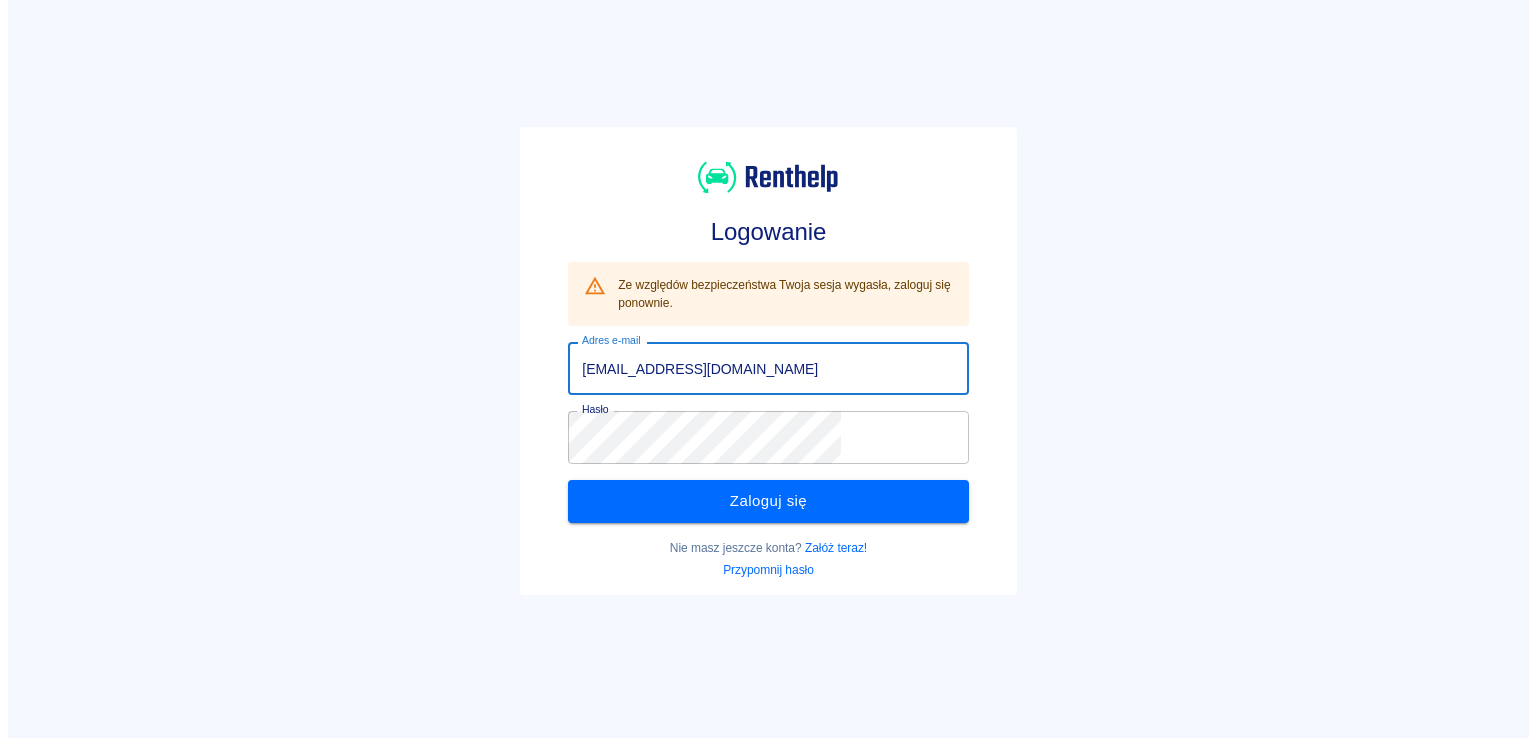 scroll, scrollTop: 0, scrollLeft: 0, axis: both 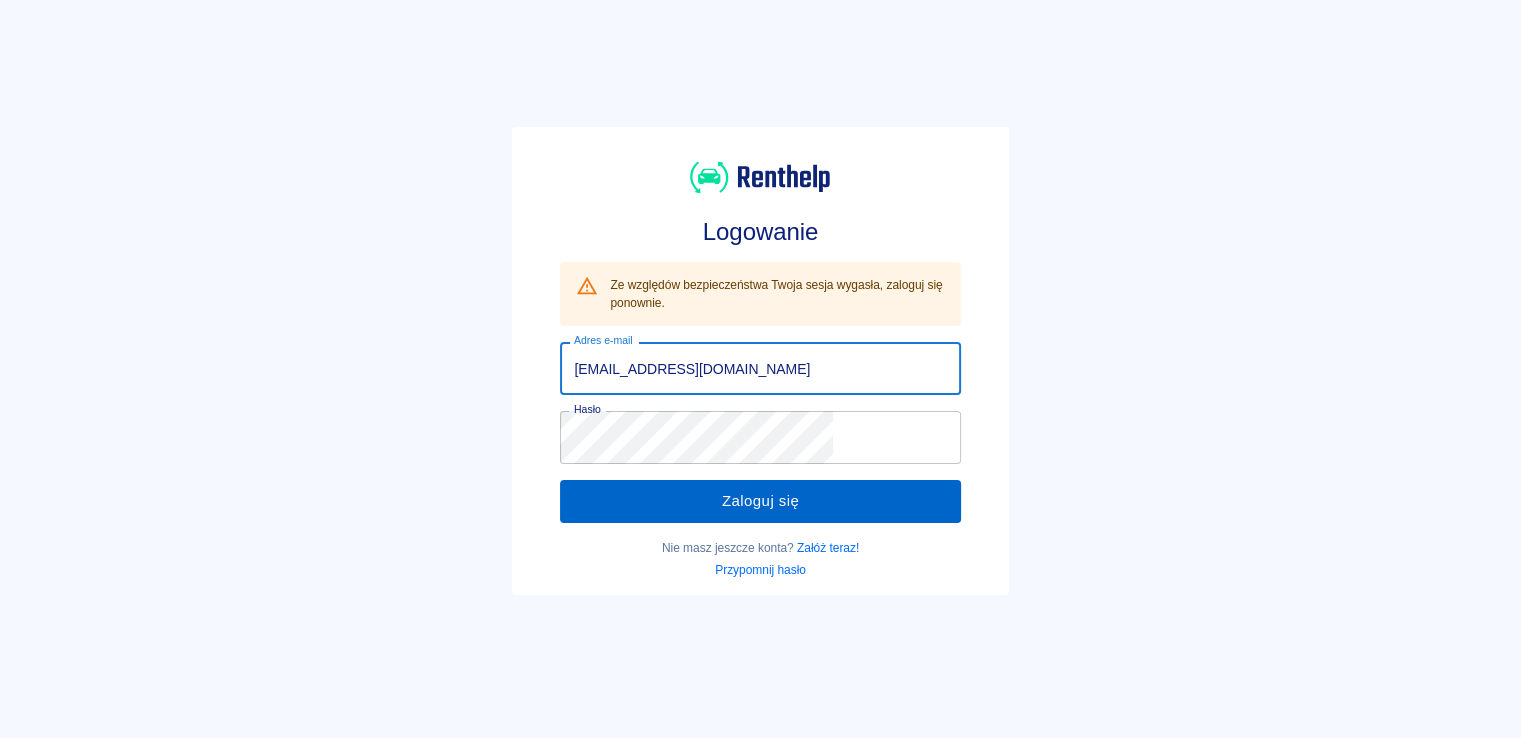 click on "Zaloguj się" at bounding box center (760, 501) 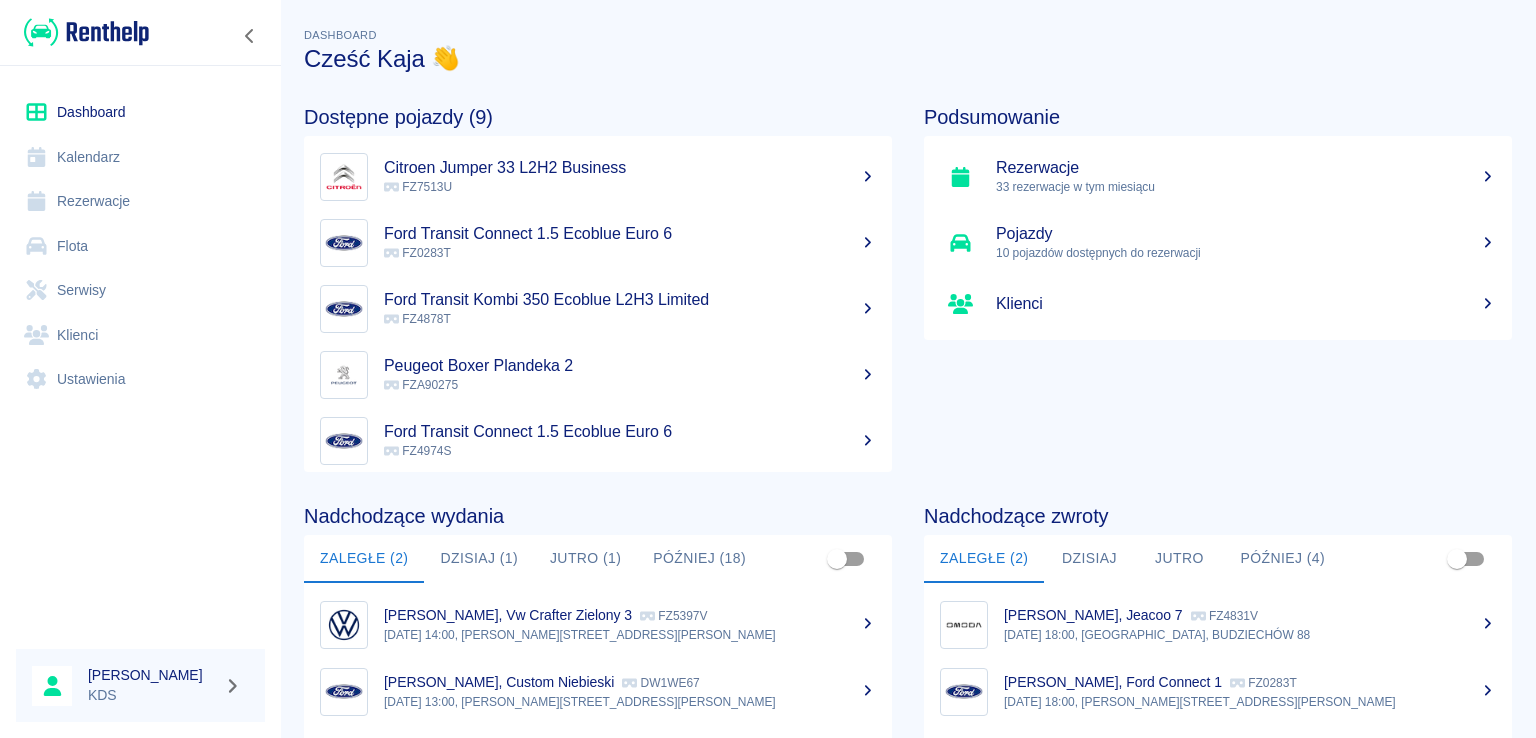 click on "Kalendarz" at bounding box center (140, 157) 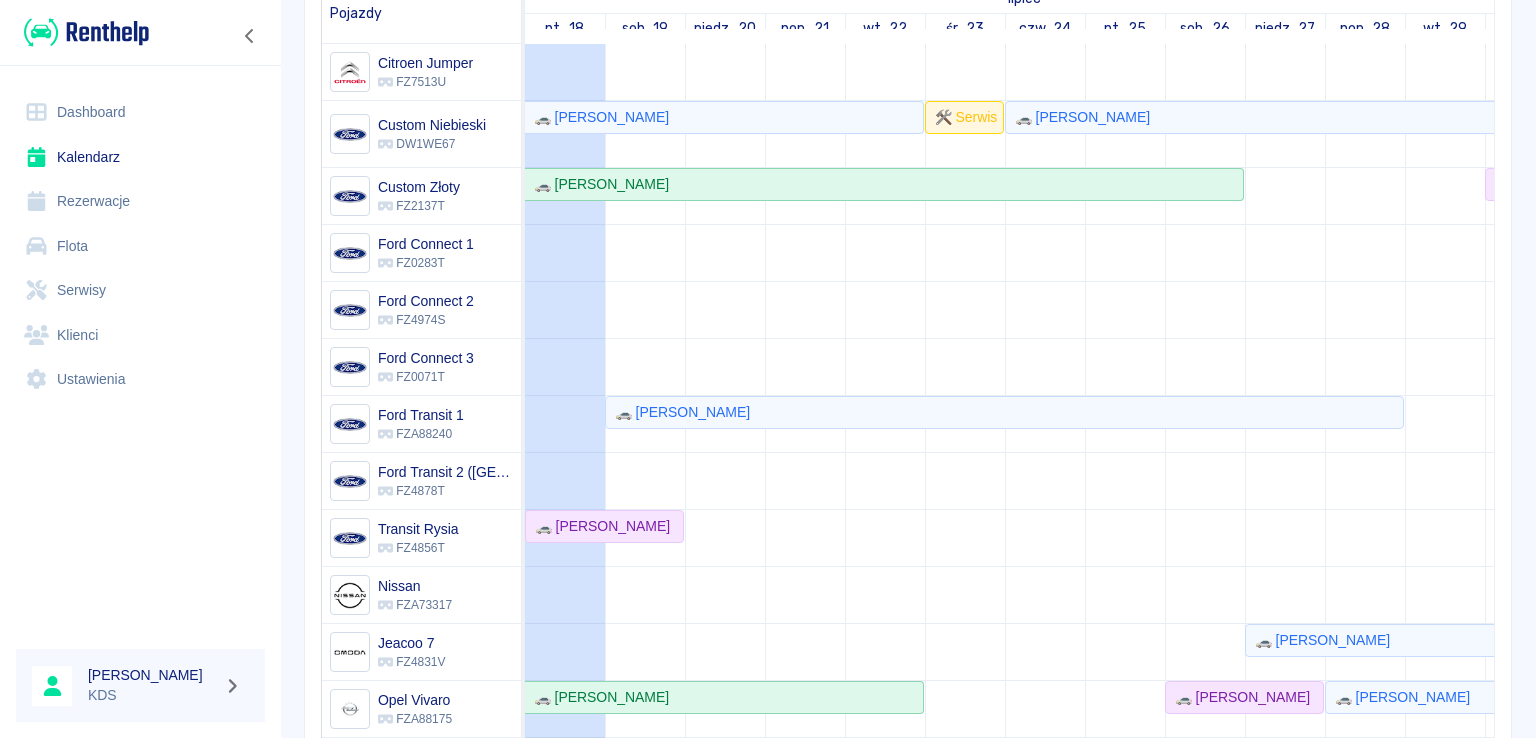 scroll, scrollTop: 247, scrollLeft: 0, axis: vertical 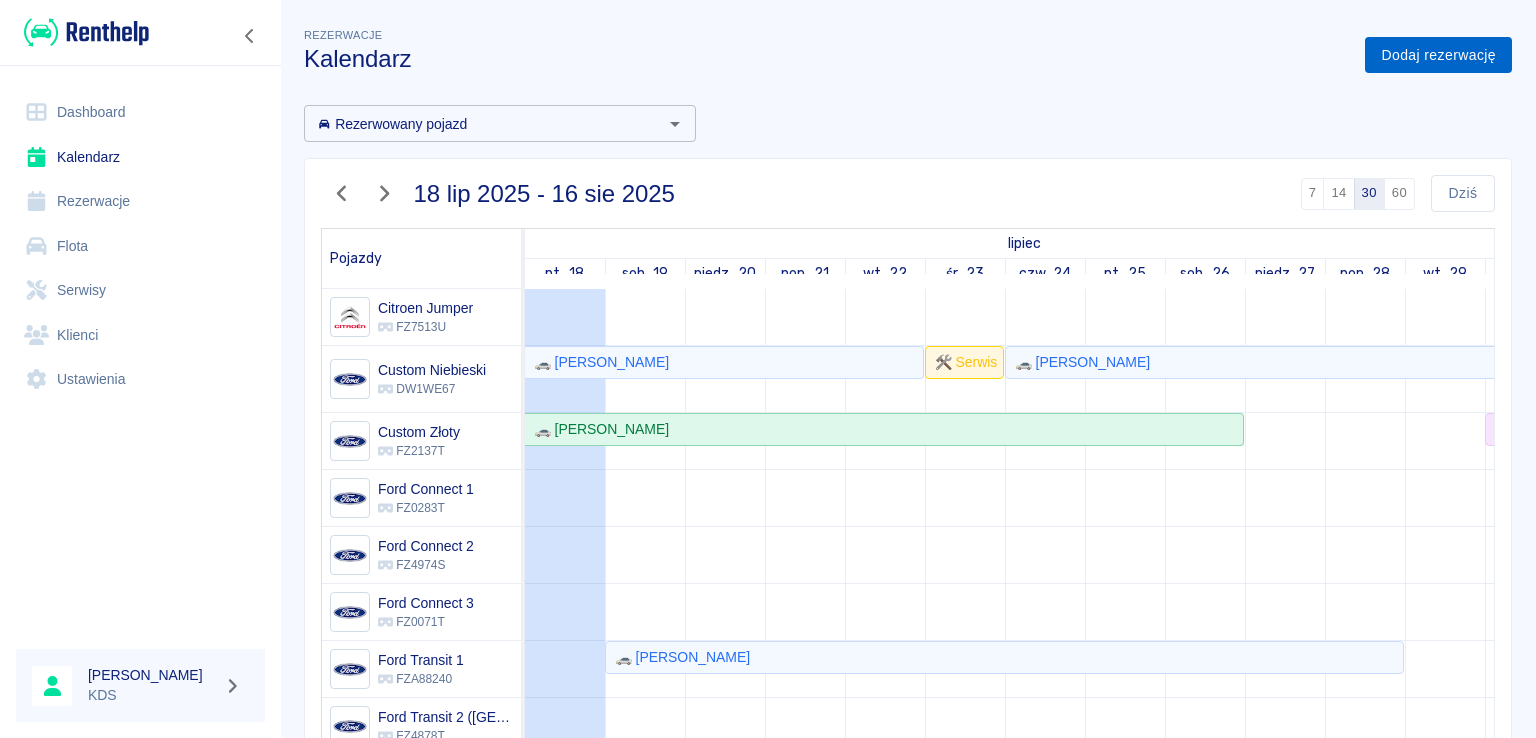 click on "Dodaj rezerwację" at bounding box center [1438, 55] 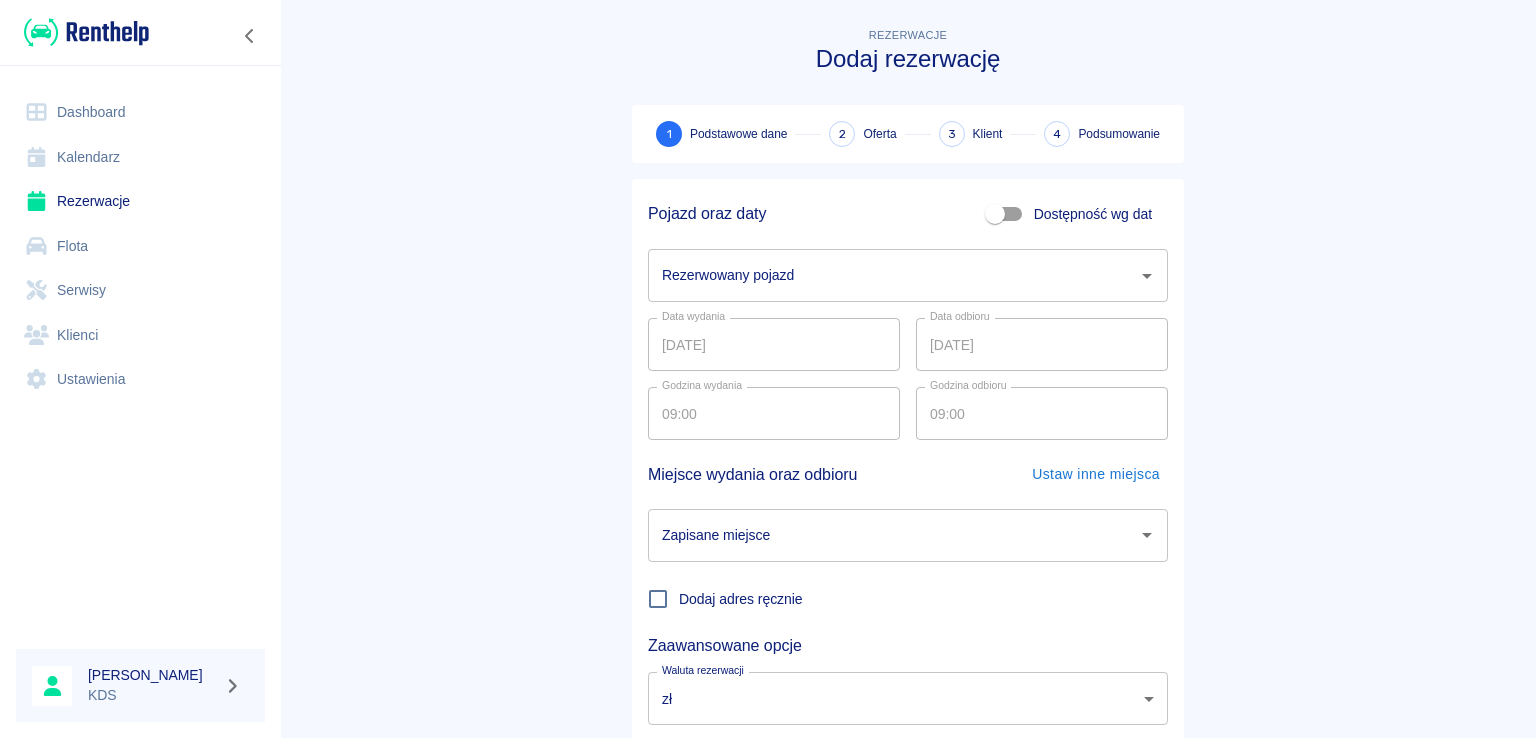 click on "Rezerwowany pojazd" at bounding box center (893, 275) 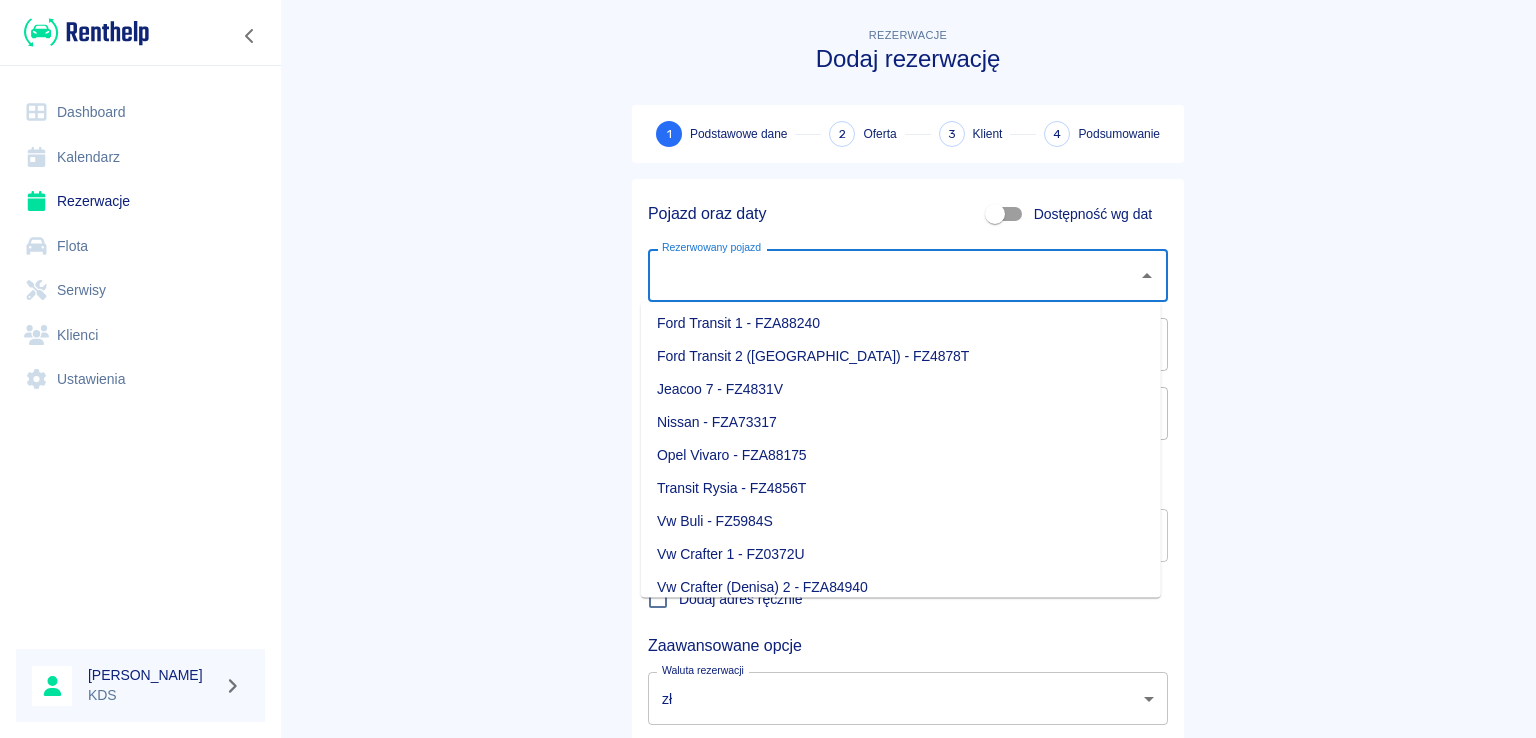 scroll, scrollTop: 315, scrollLeft: 0, axis: vertical 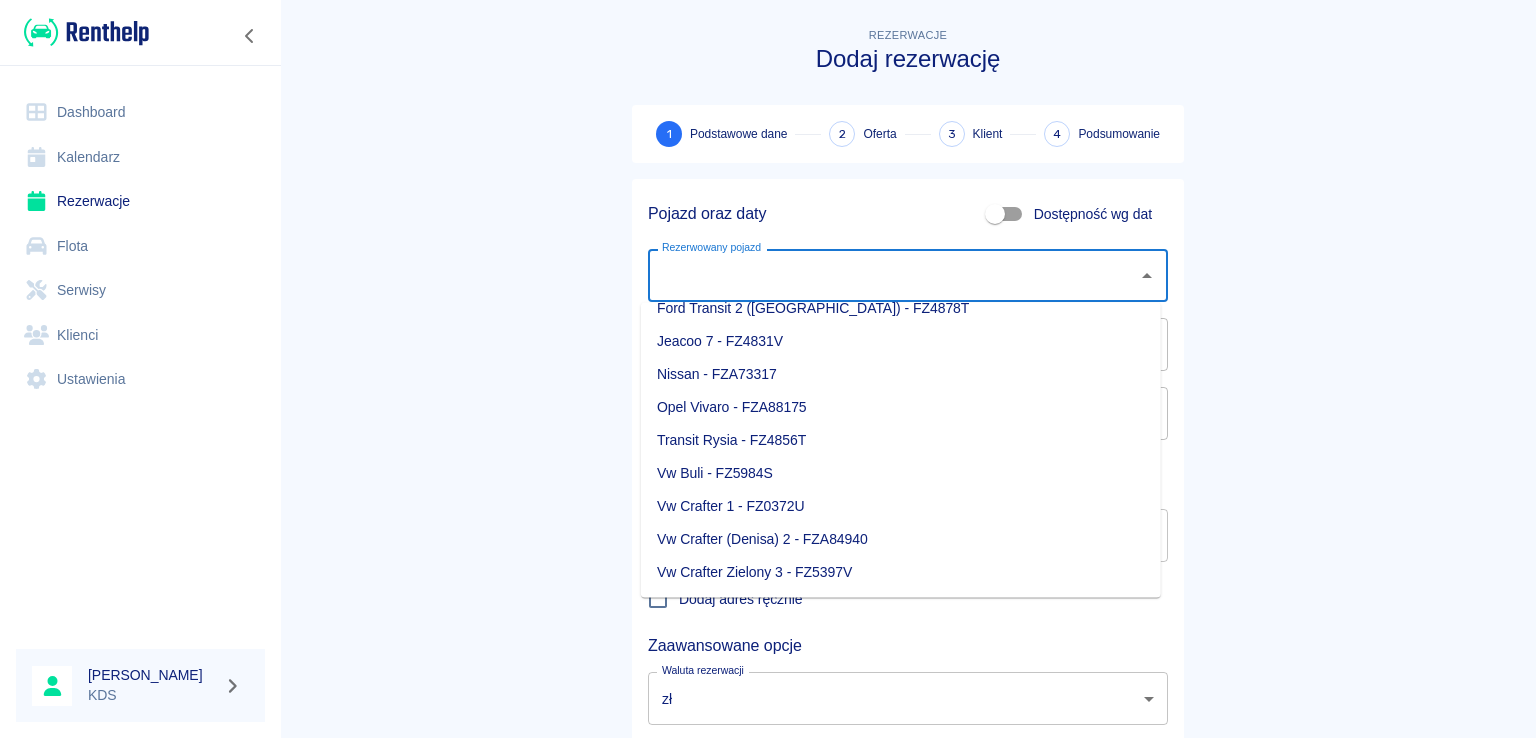 click on "Jeacoo 7 - FZ4831V" at bounding box center [901, 341] 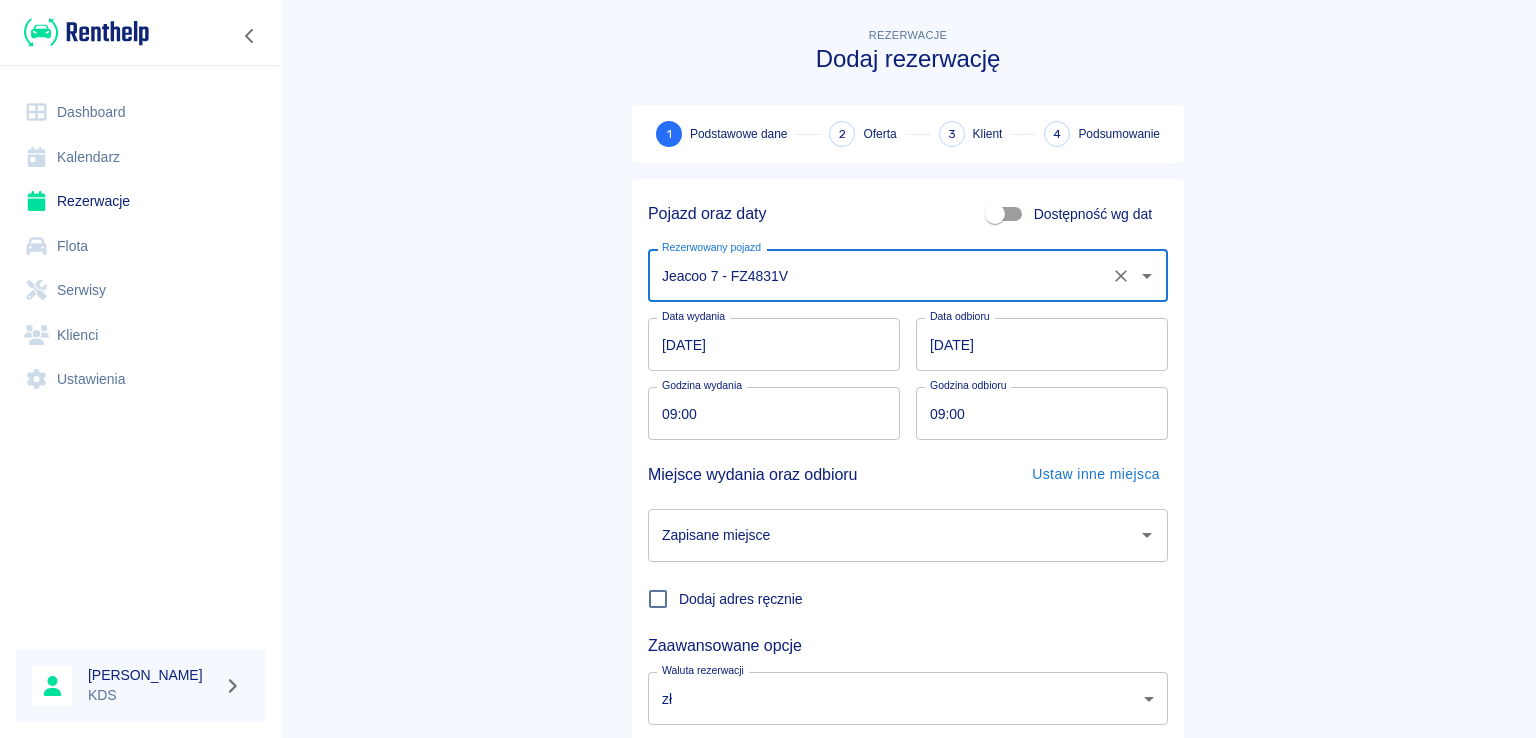 click on "[DATE]" at bounding box center (774, 344) 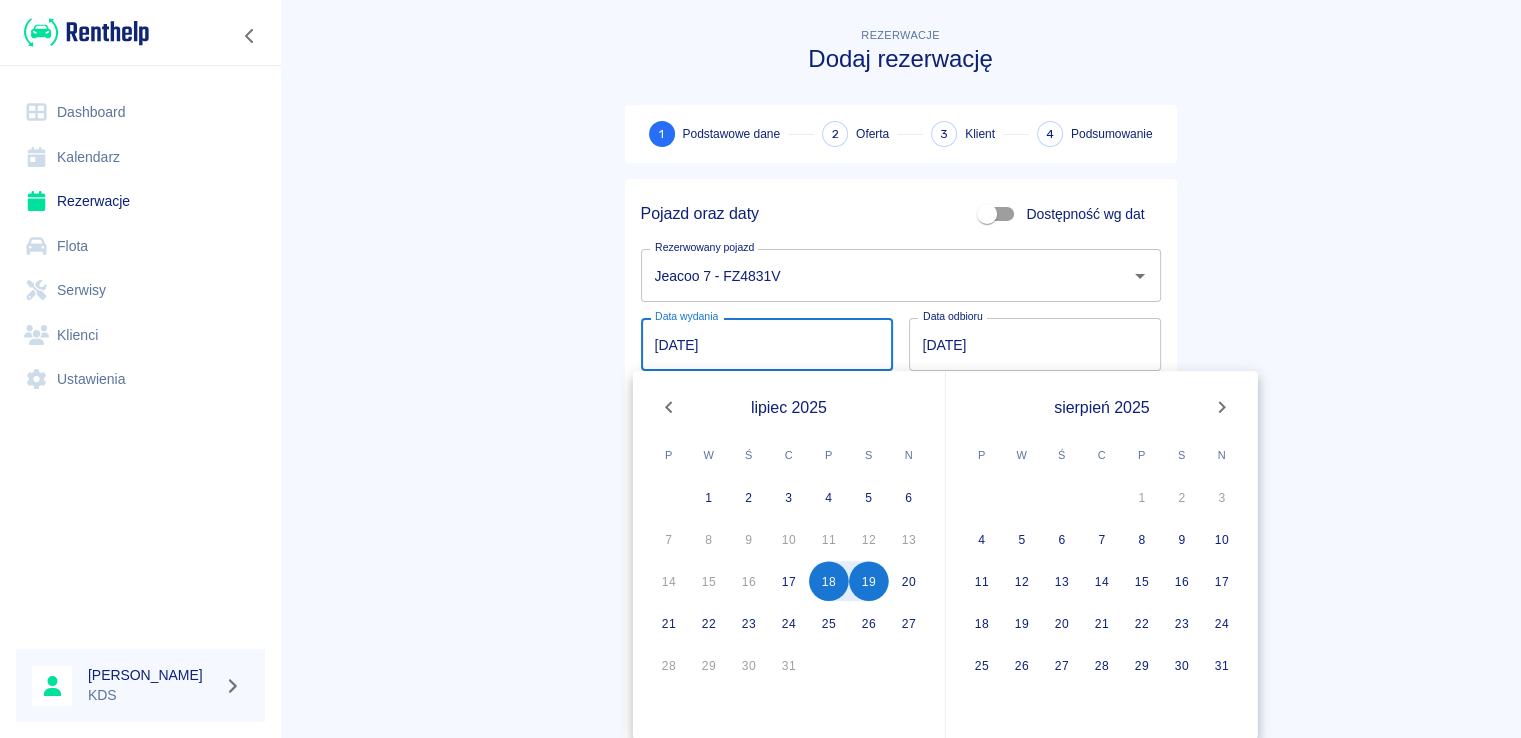 click on "[DATE]" at bounding box center (767, 344) 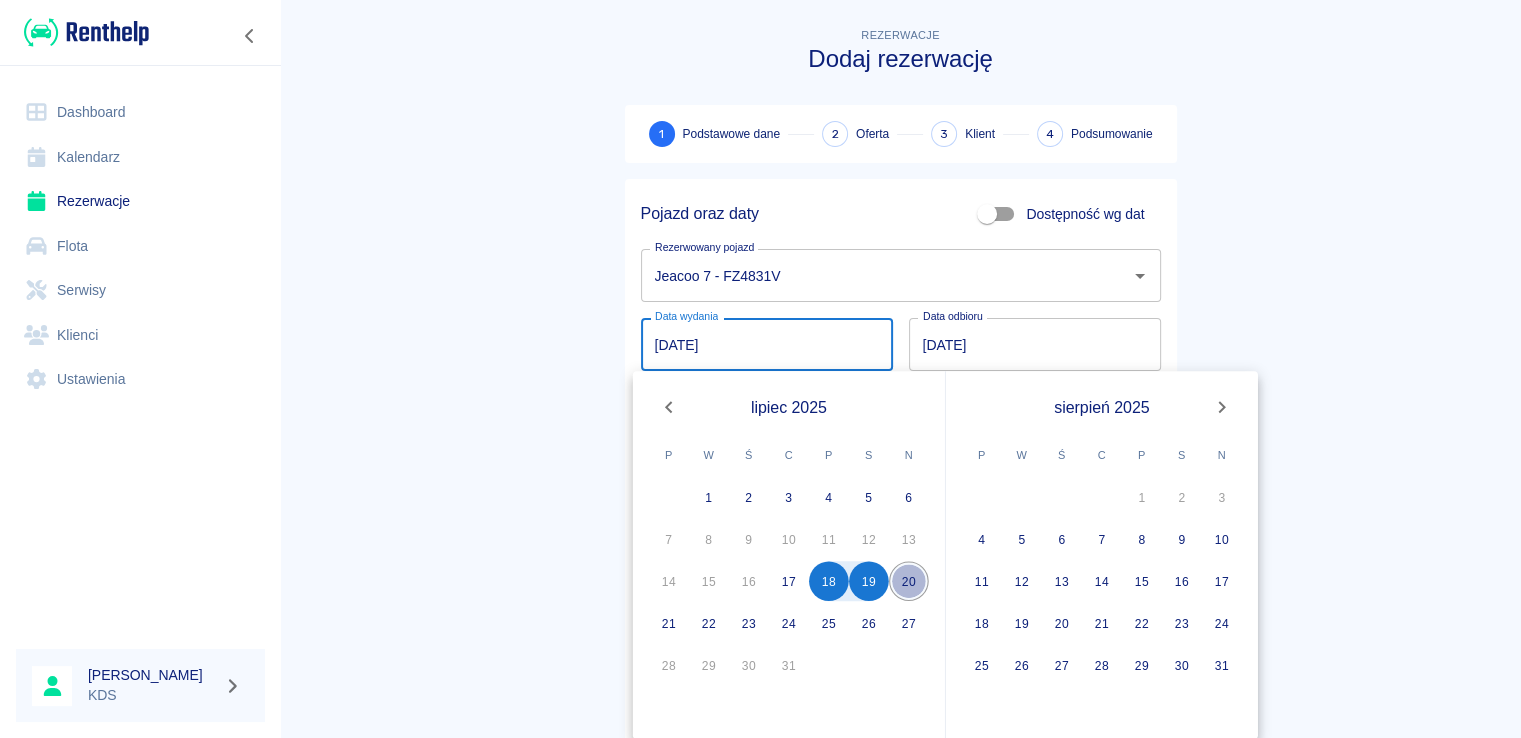 click on "20" at bounding box center [909, 581] 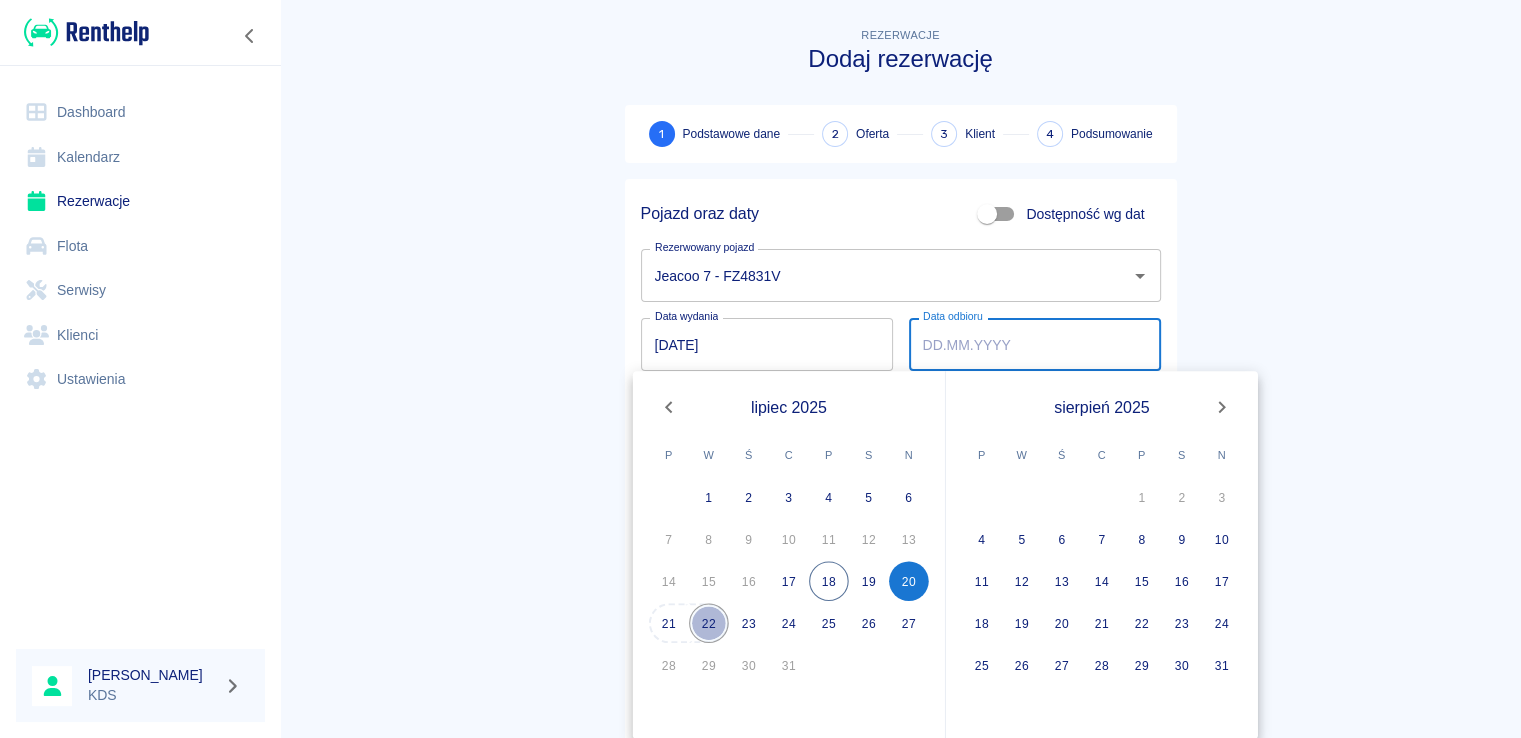 click on "22" at bounding box center (709, 623) 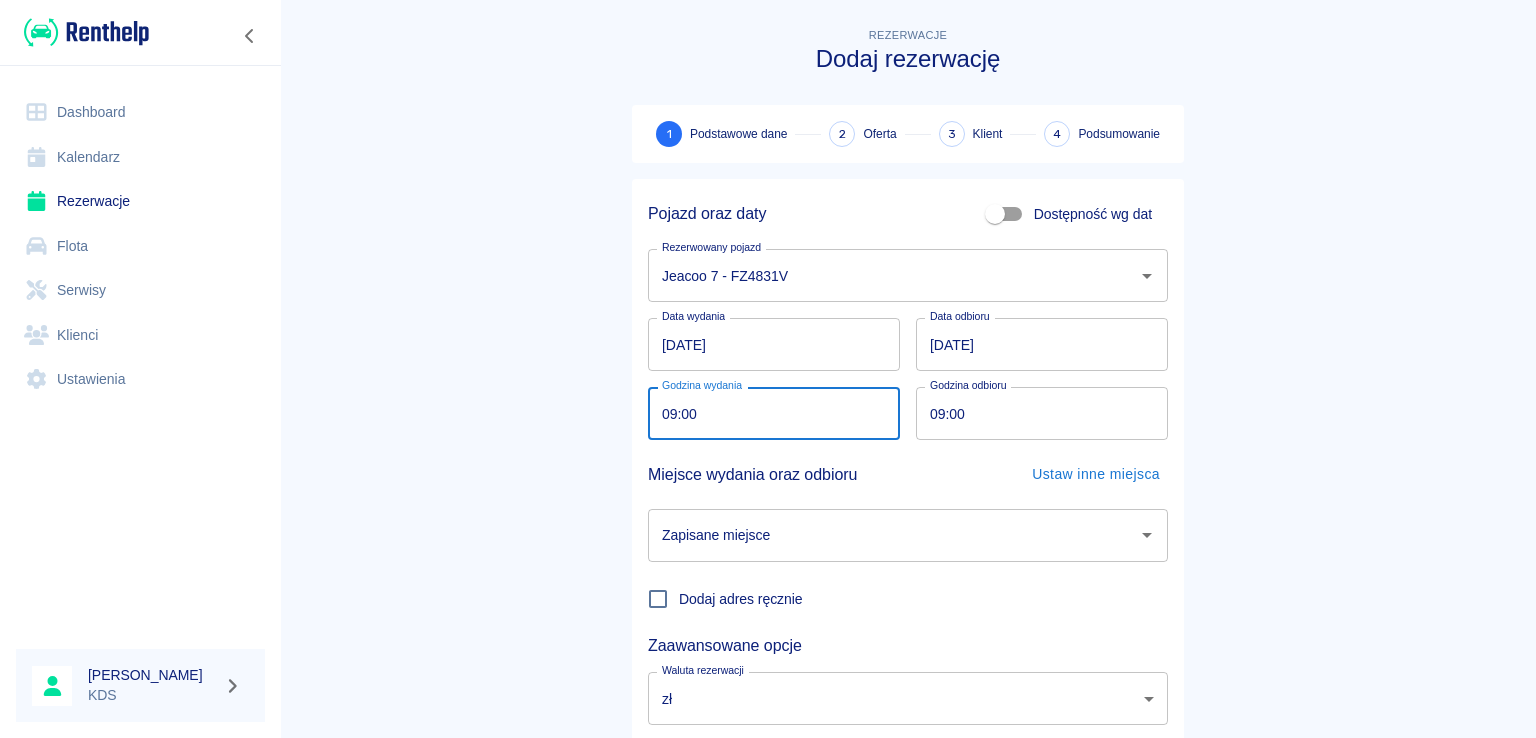 click on "09:00" at bounding box center (767, 413) 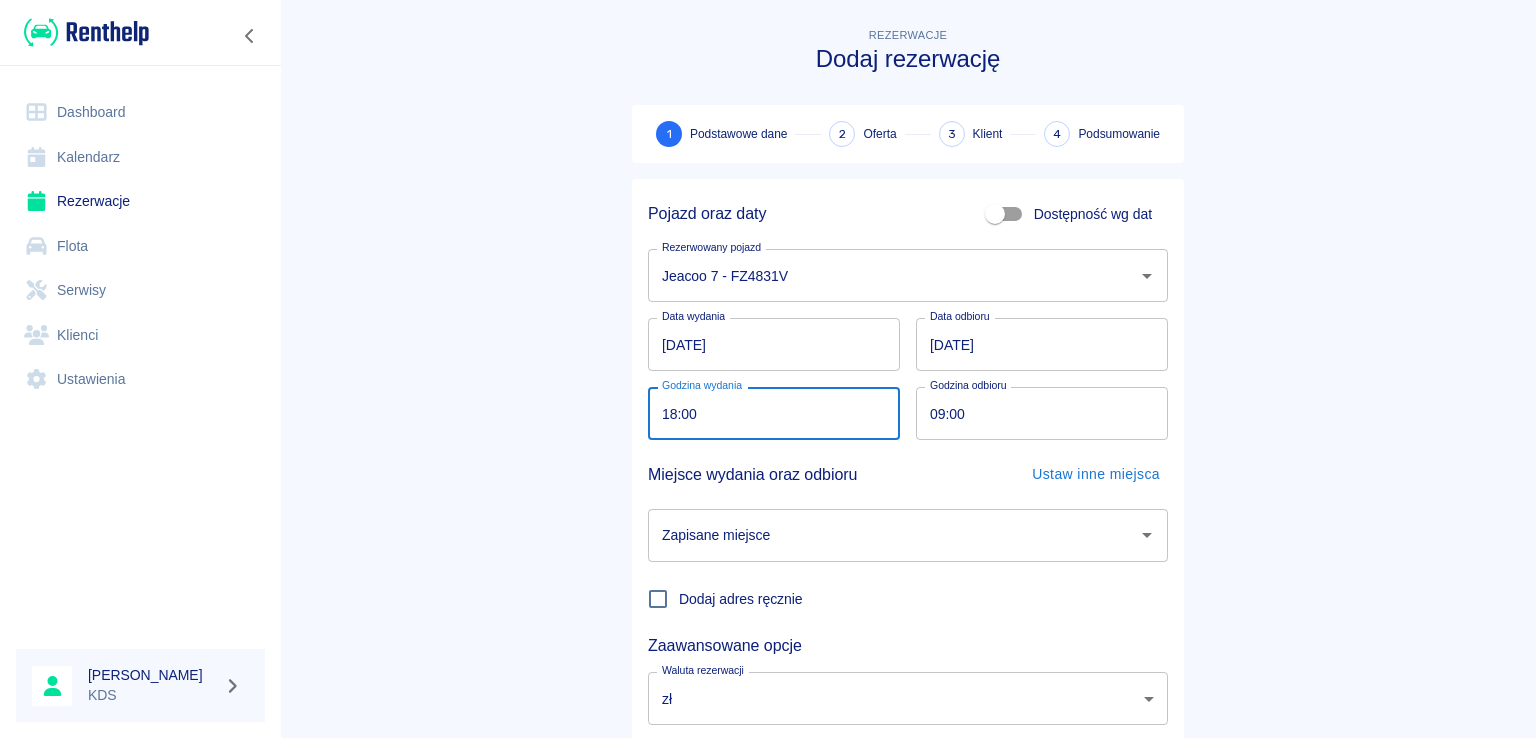 type on "18:00" 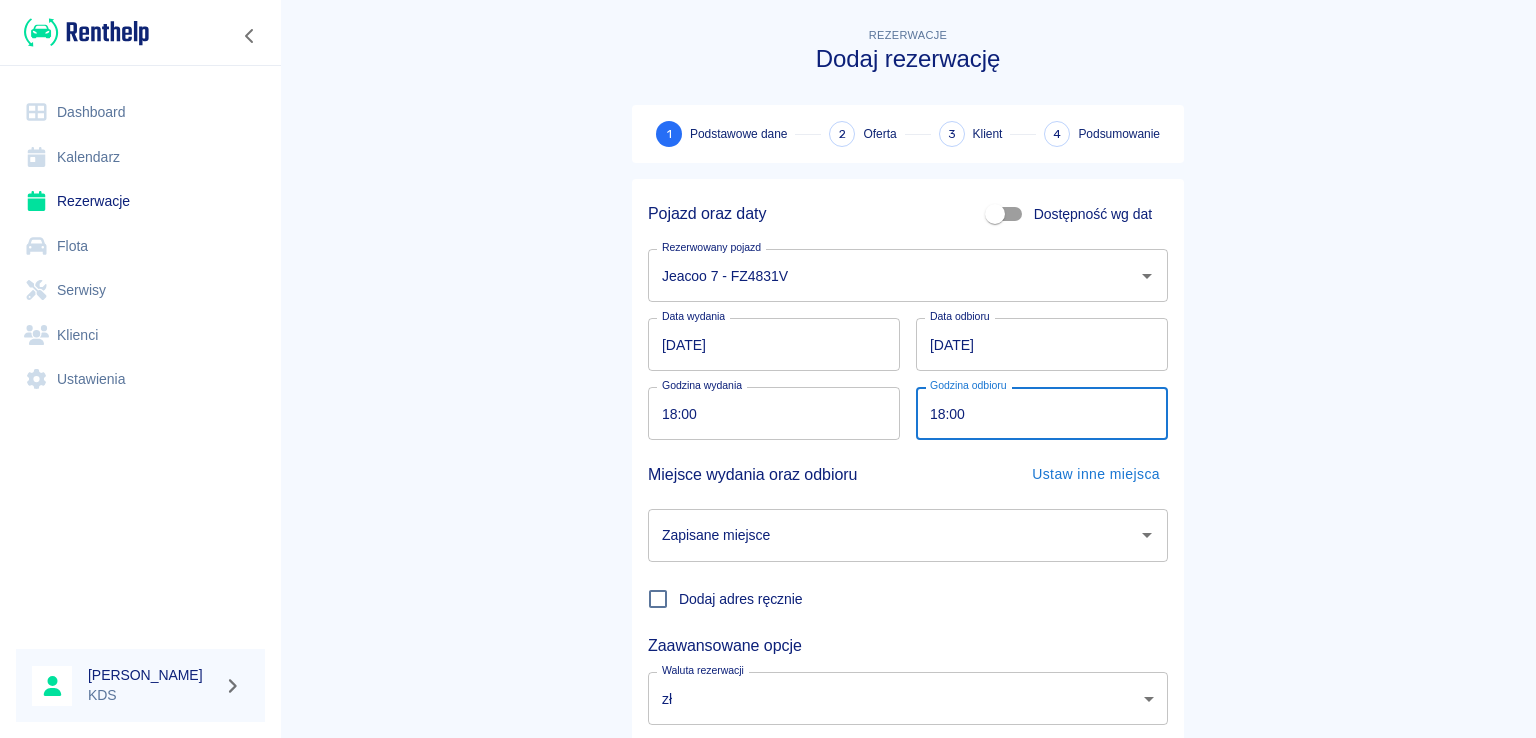type on "18:00" 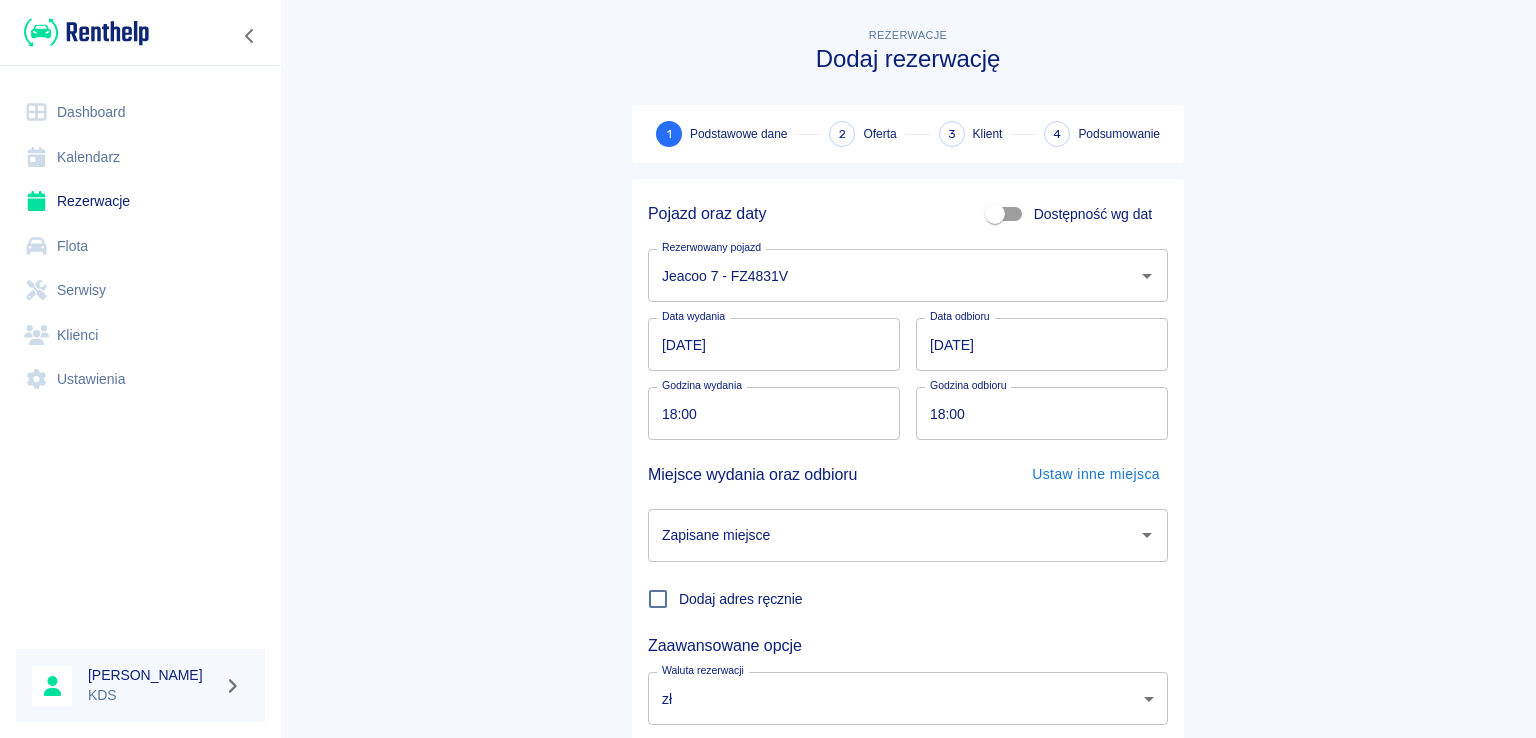 click on "Zapisane miejsce" at bounding box center (893, 535) 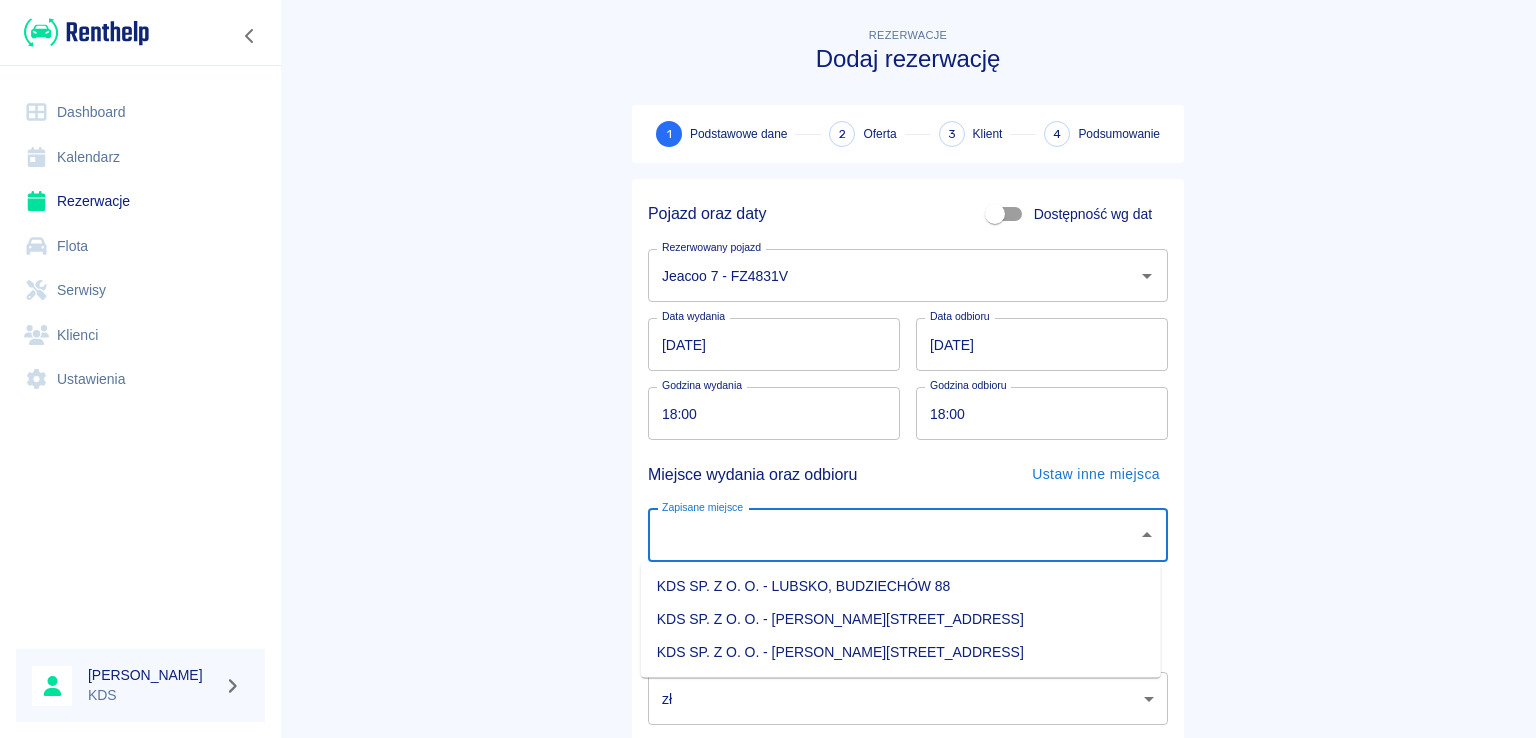 click on "KDS SP. Z O. O. - [PERSON_NAME][STREET_ADDRESS]" at bounding box center [901, 652] 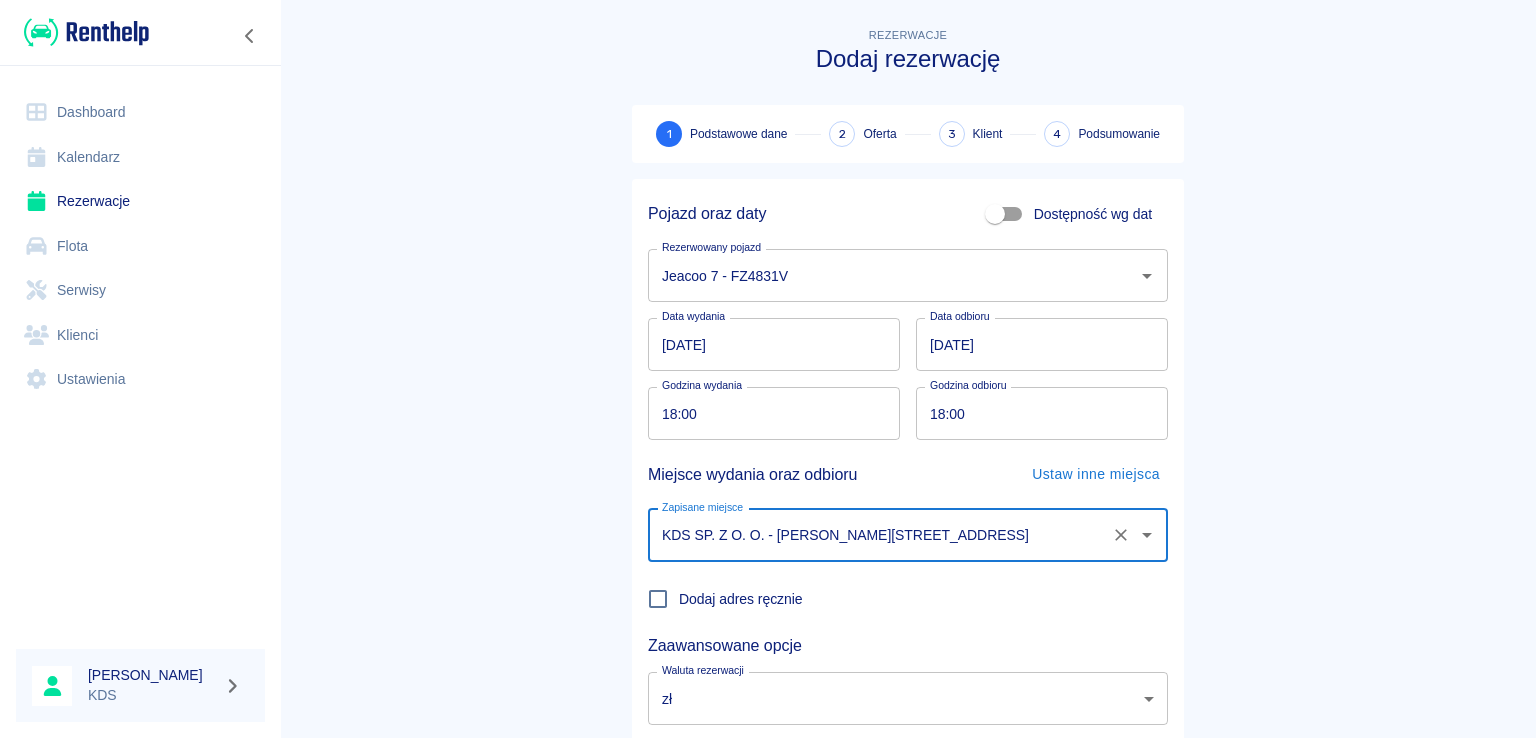 scroll, scrollTop: 130, scrollLeft: 0, axis: vertical 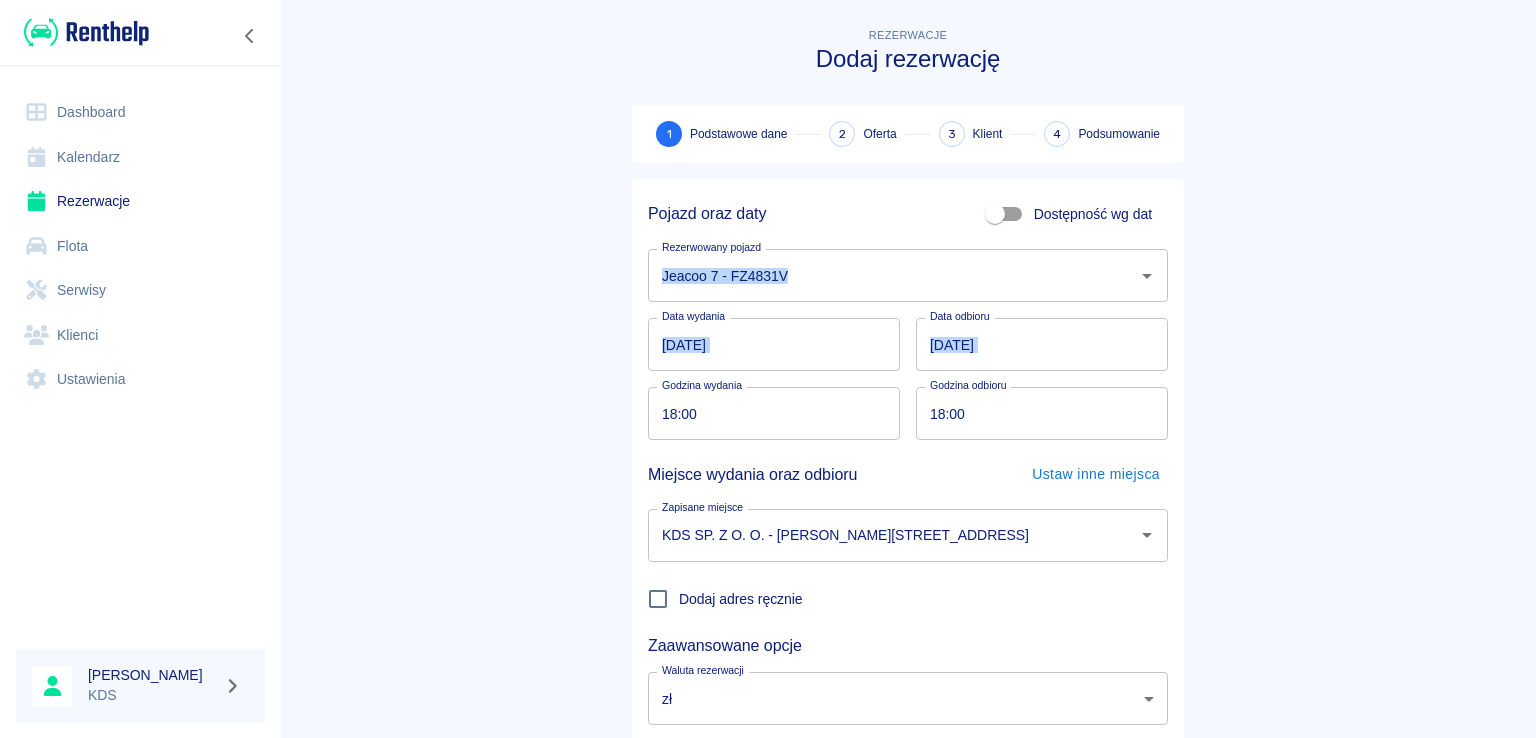 click on "Rezerwacje Dodaj rezerwację 1 Podstawowe dane 2 Oferta 3 Klient 4 Podsumowanie Pojazd oraz daty Dostępność wg dat Rezerwowany pojazd Jeacoo 7 - FZ4831V Rezerwowany pojazd Data wydania [DATE] Data wydania Data odbioru [DATE] Data odbioru Godzina wydania 18:00 Godzina wydania Godzina odbioru 18:00 Godzina odbioru Miejsce wydania oraz odbioru Ustaw inne miejsca Zapisane miejsce KDS SP. Z O. O. - Jasień, [PERSON_NAME][STREET_ADDRESS] Zapisane miejsce Dodaj adres ręcznie Zaawansowane opcje Waluta rezerwacji zł PLN Waluta rezerwacji Następny krok" at bounding box center [908, 417] 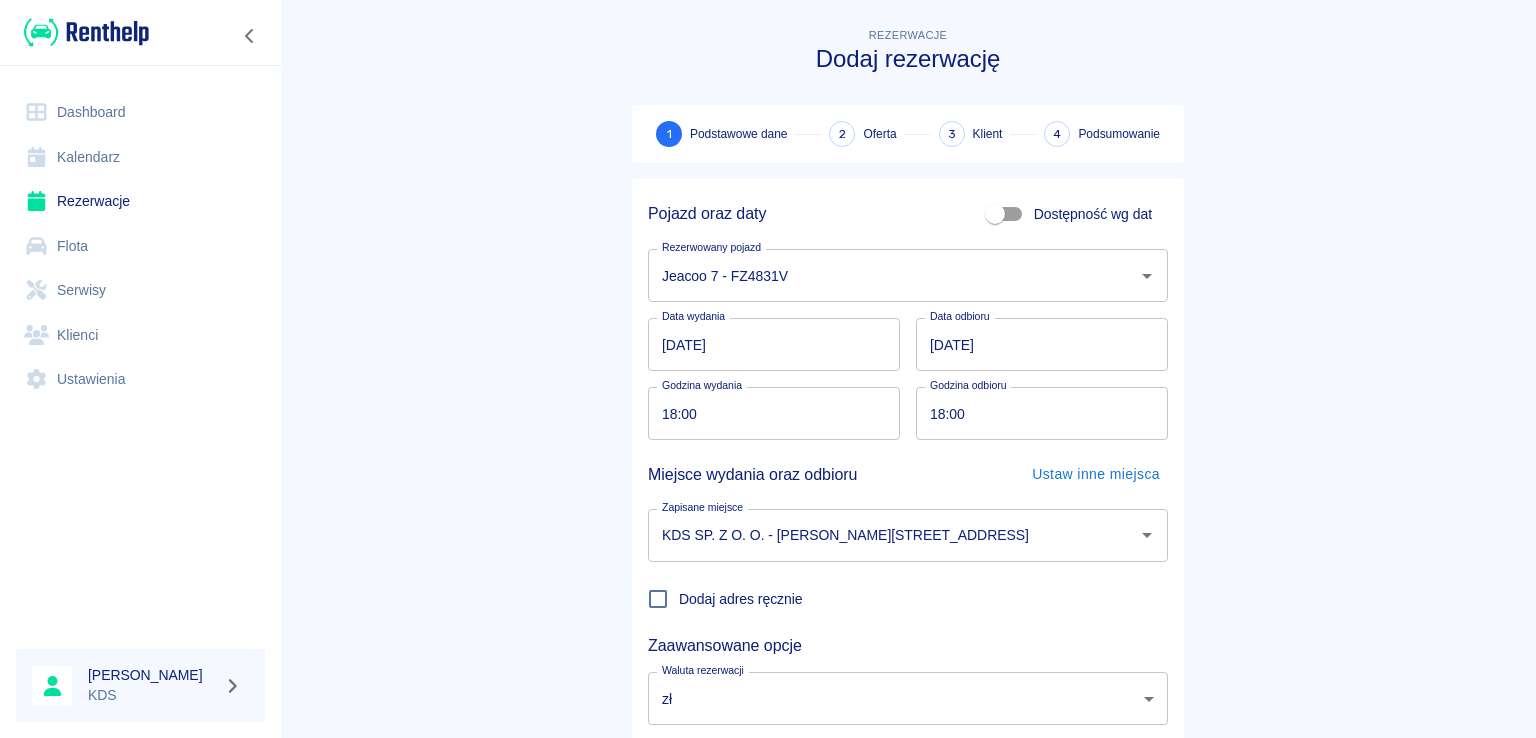 click on "Rezerwacje Dodaj rezerwację 1 Podstawowe dane 2 Oferta 3 Klient 4 Podsumowanie Pojazd oraz daty Dostępność wg dat Rezerwowany pojazd Jeacoo 7 - FZ4831V Rezerwowany pojazd Data wydania [DATE] Data wydania Data odbioru [DATE] Data odbioru Godzina wydania 18:00 Godzina wydania Godzina odbioru 18:00 Godzina odbioru Miejsce wydania oraz odbioru Ustaw inne miejsca Zapisane miejsce KDS SP. Z O. O. - Jasień, [PERSON_NAME][STREET_ADDRESS] Zapisane miejsce Dodaj adres ręcznie Zaawansowane opcje Waluta rezerwacji zł PLN Waluta rezerwacji Następny krok" at bounding box center [908, 417] 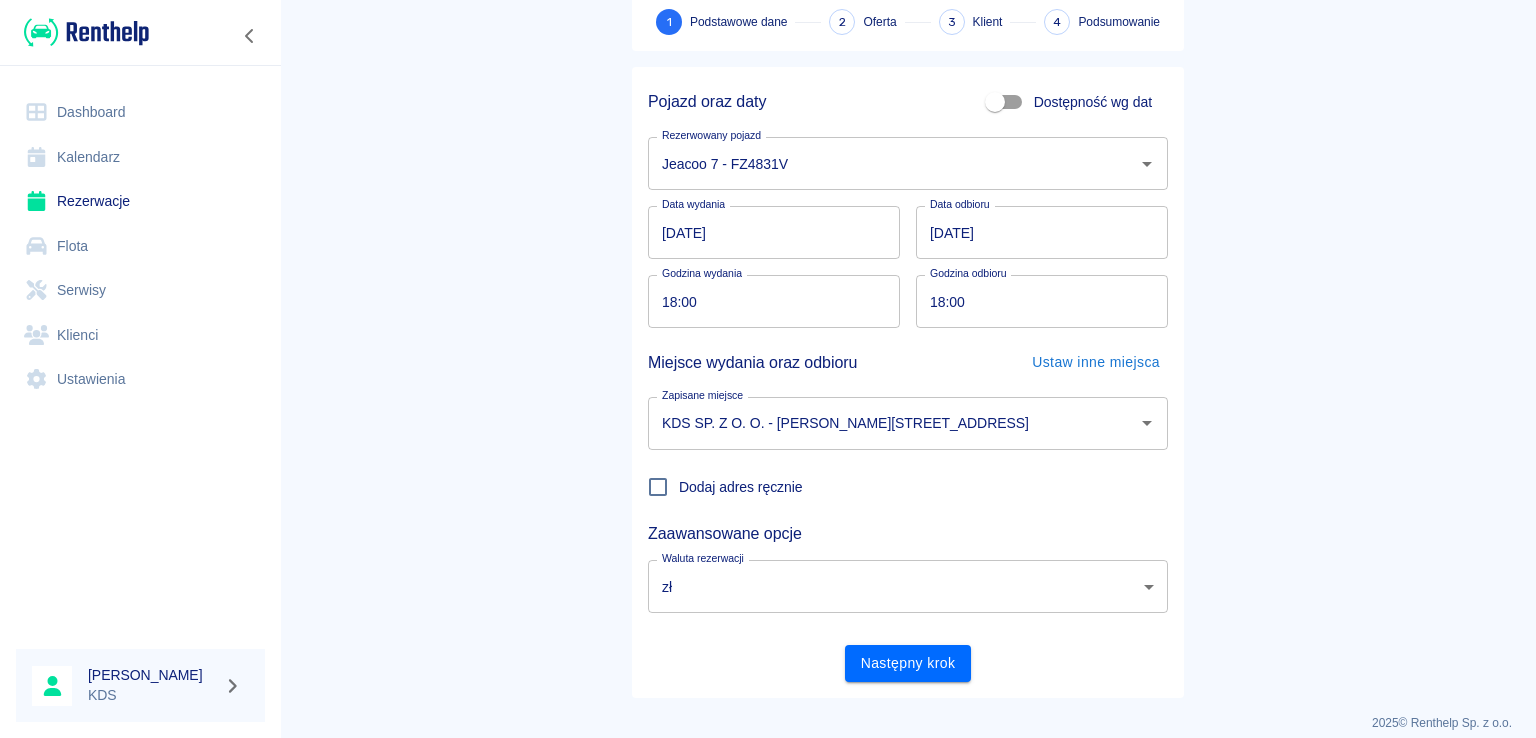 scroll, scrollTop: 130, scrollLeft: 0, axis: vertical 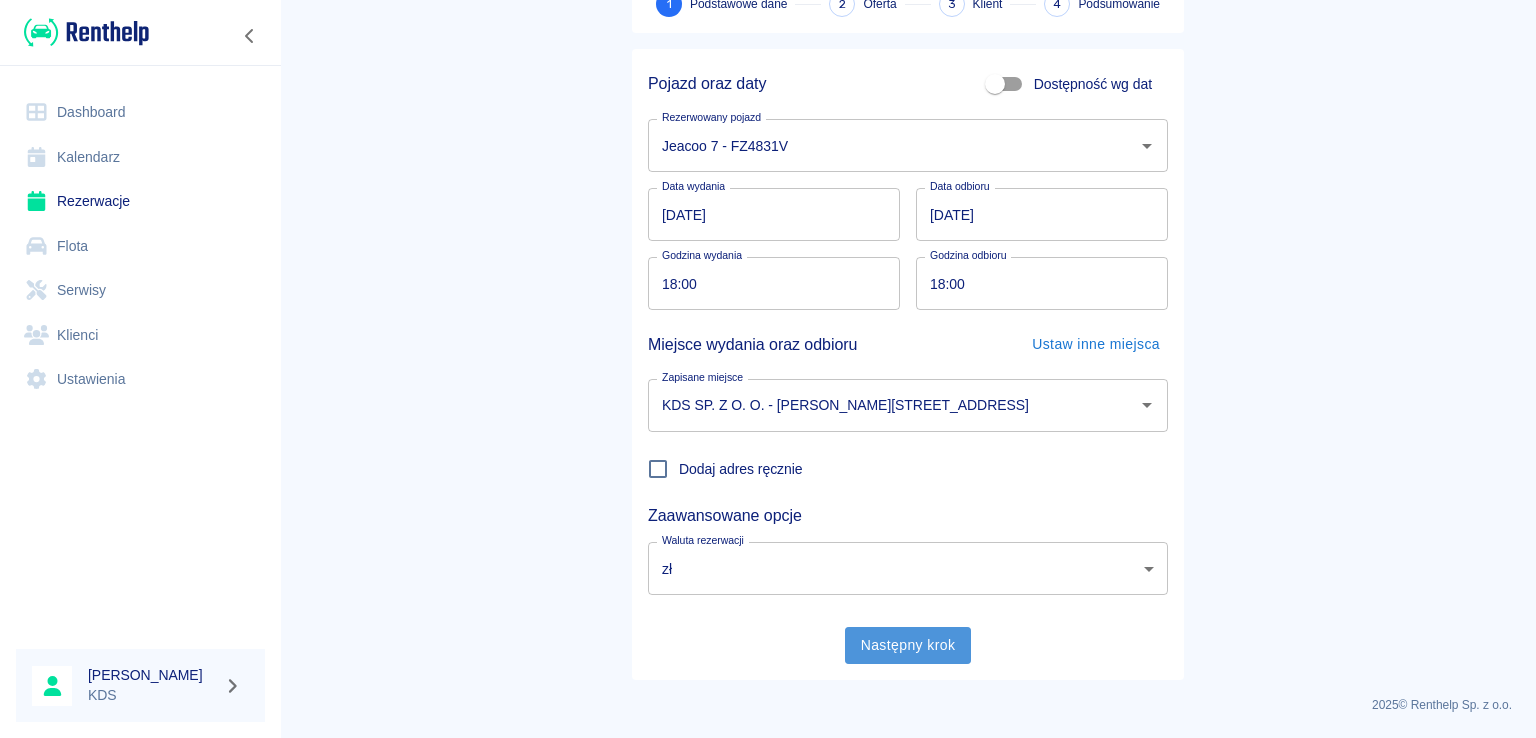click on "Następny krok" at bounding box center [908, 645] 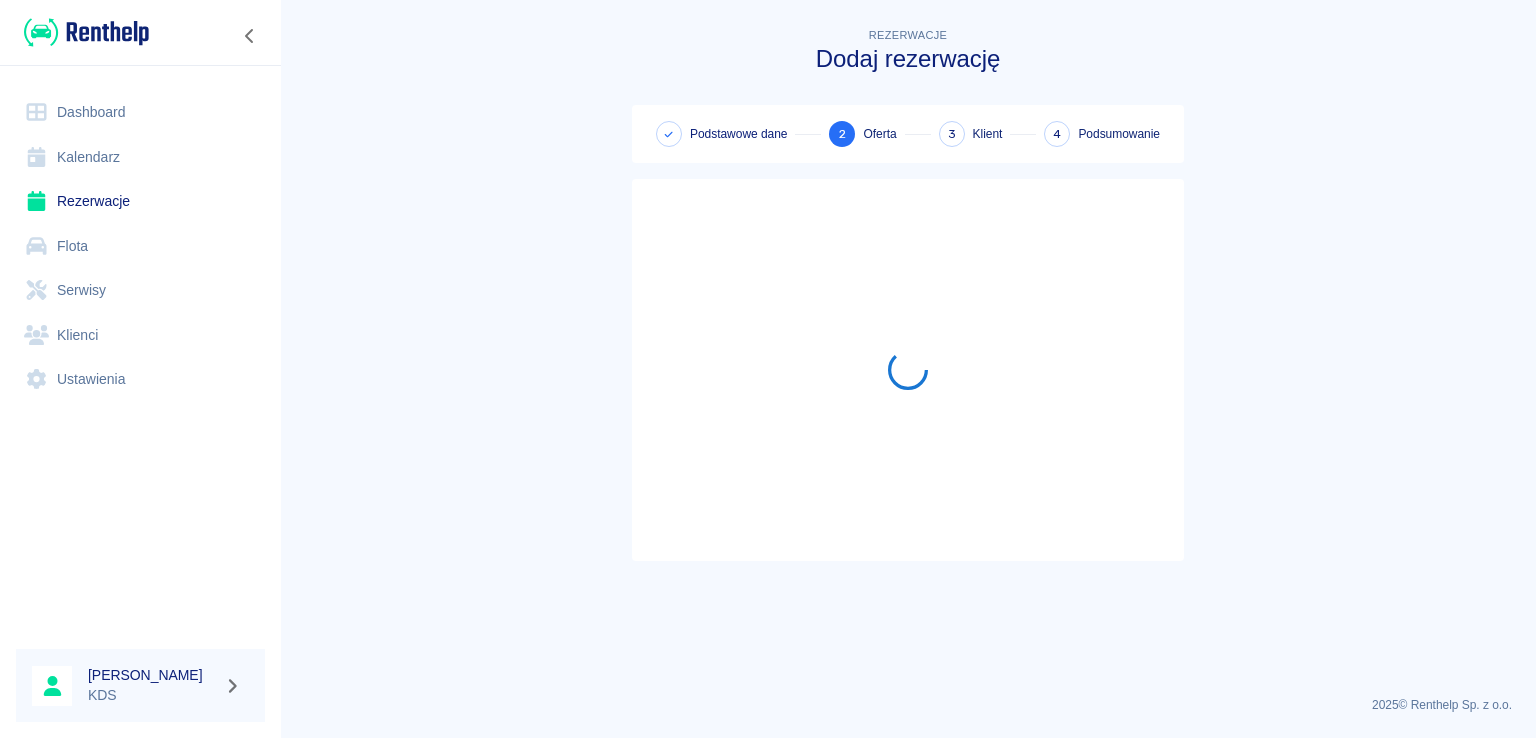 scroll, scrollTop: 0, scrollLeft: 0, axis: both 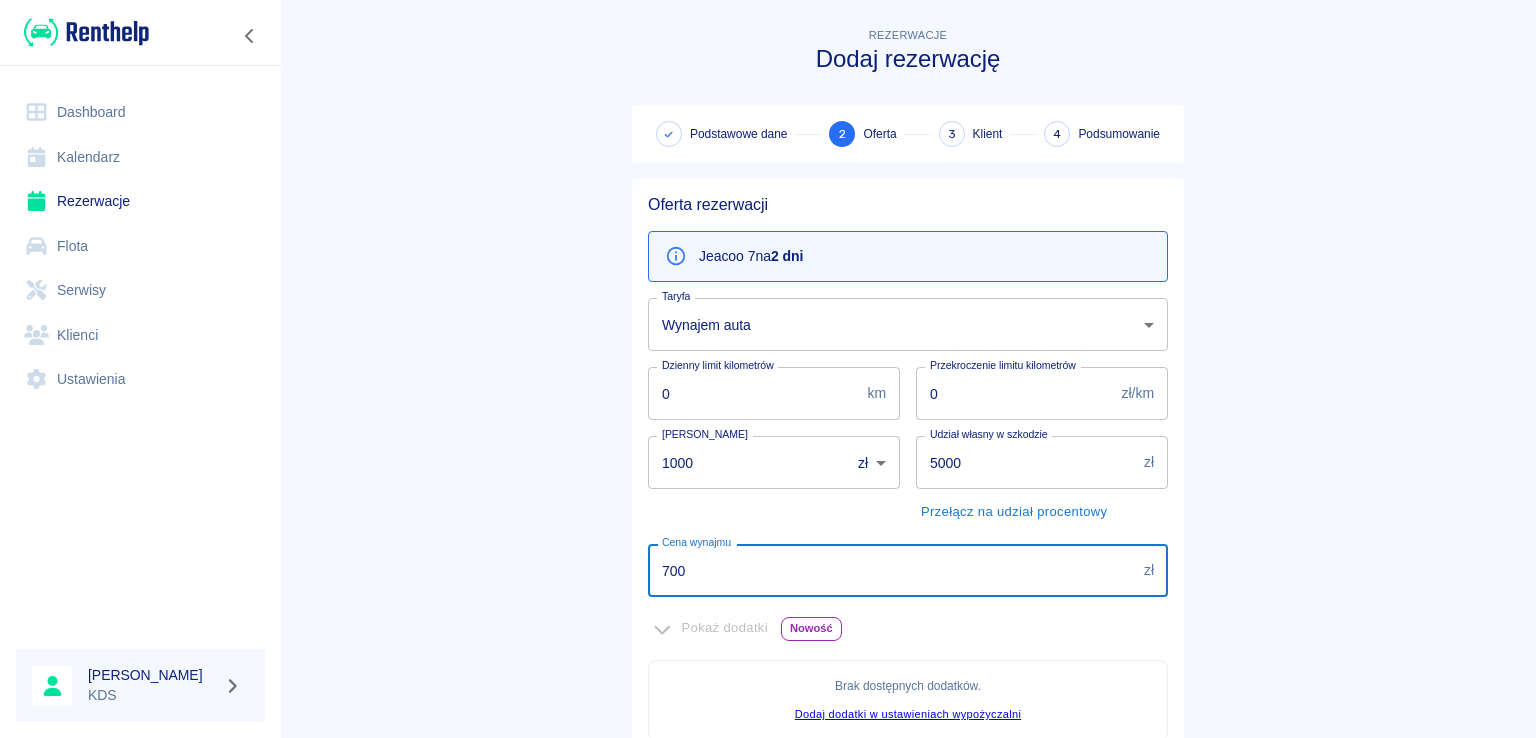click on "700" at bounding box center [892, 570] 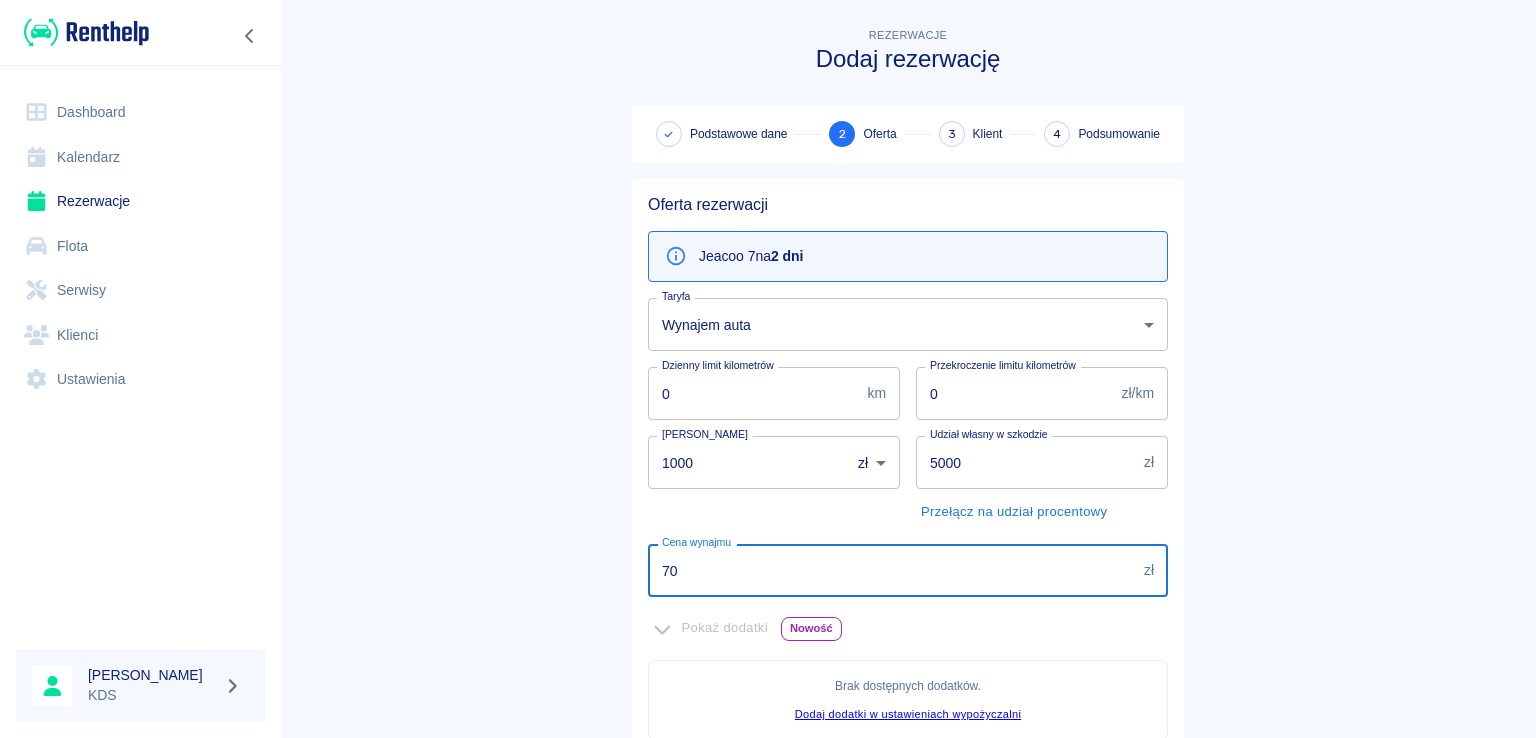 type on "7" 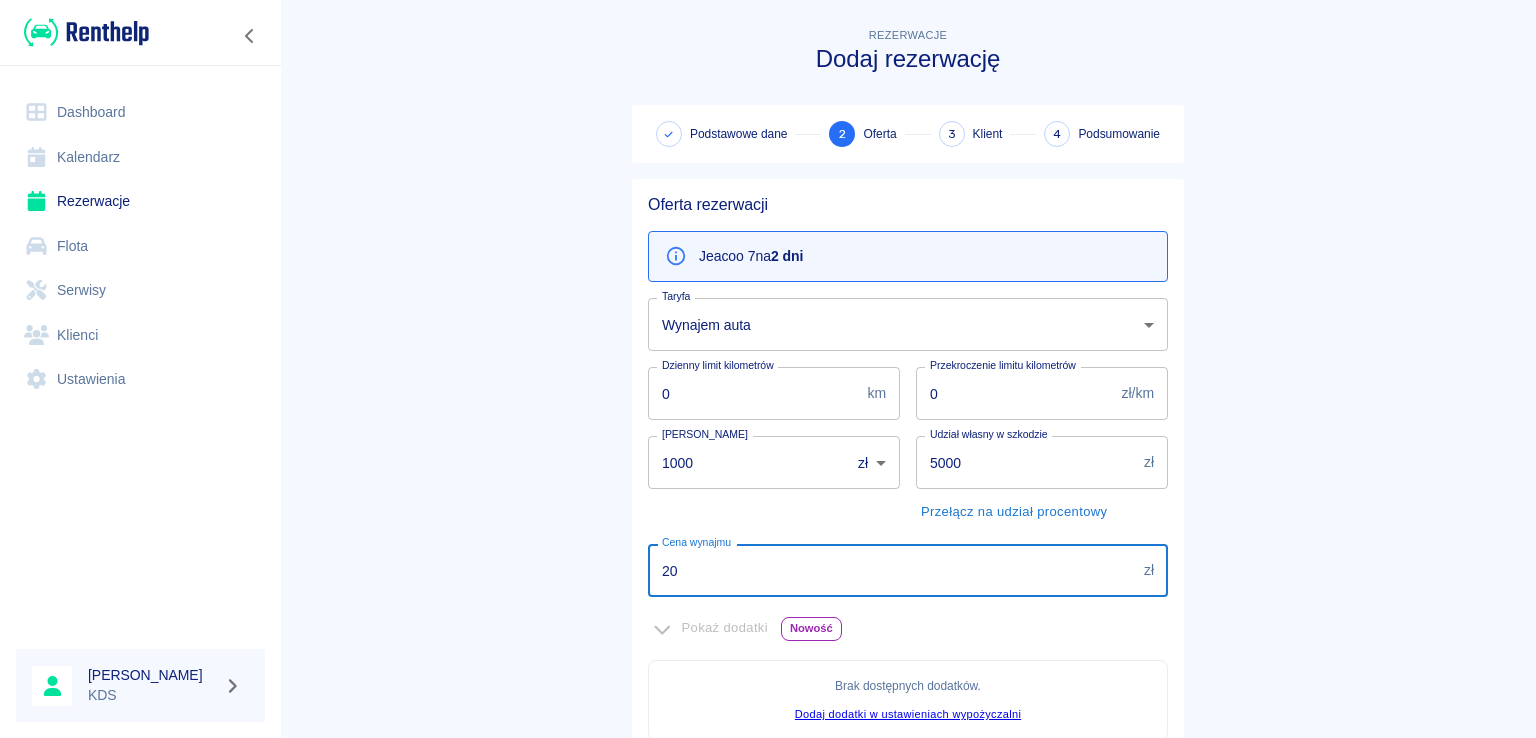 type on "2" 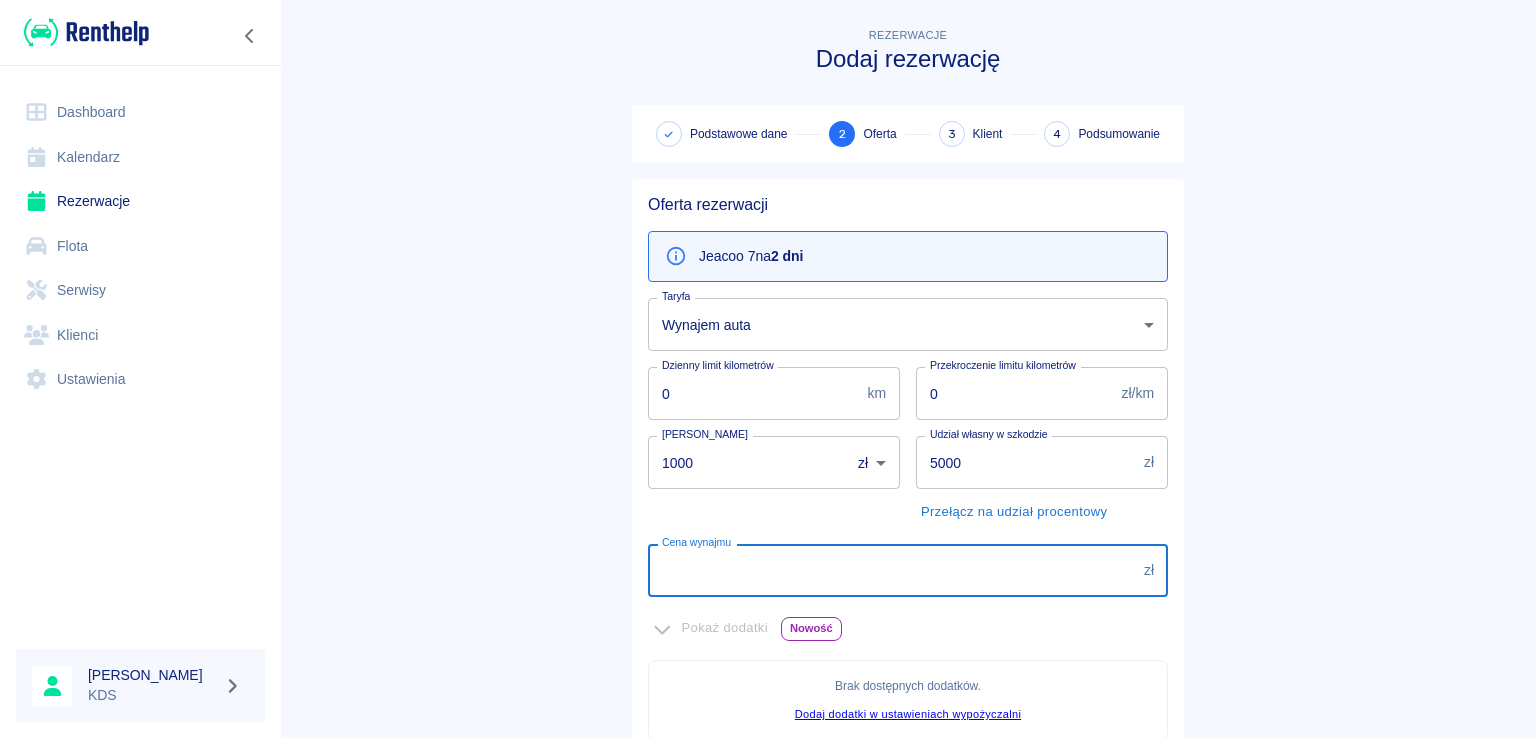 click on "Cena wynajmu" at bounding box center (892, 570) 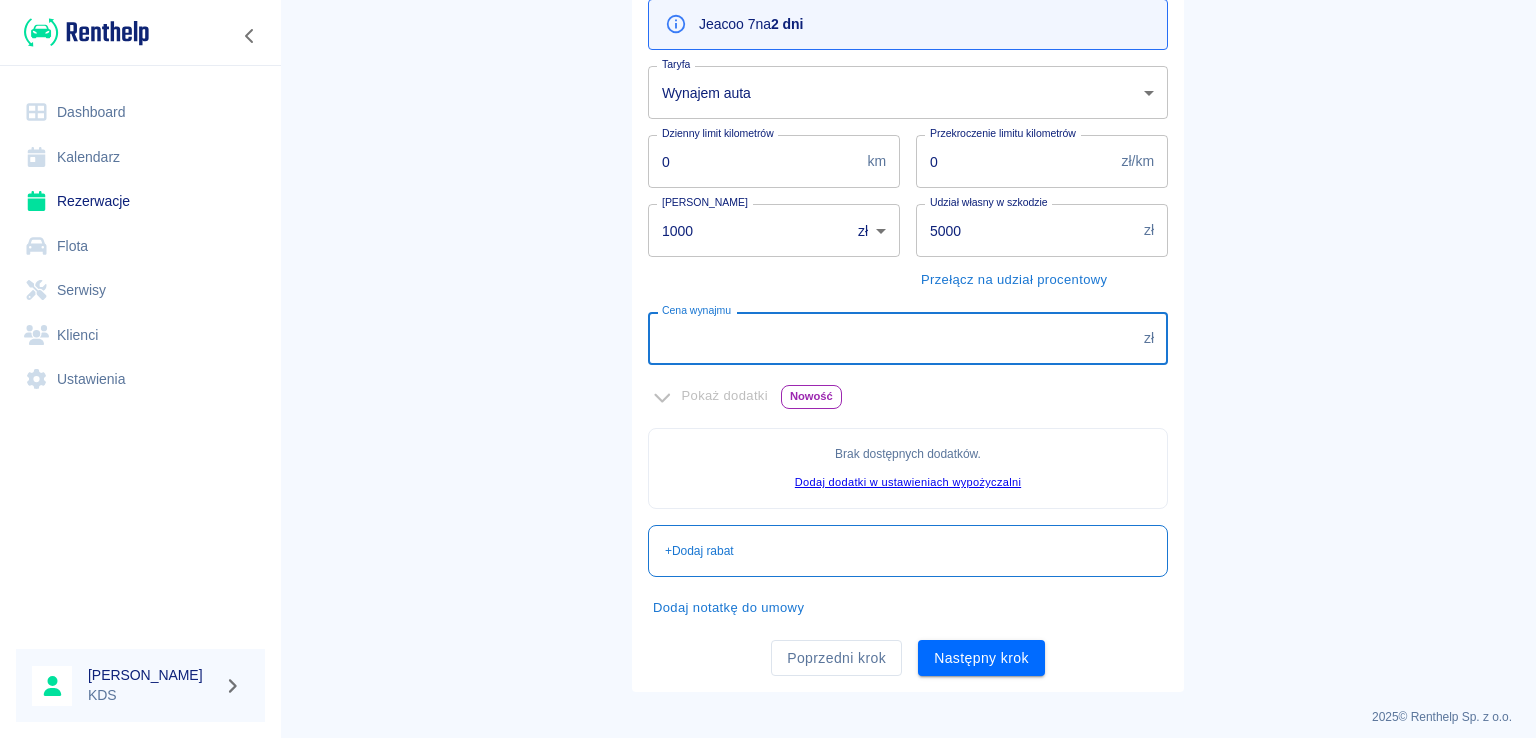 scroll, scrollTop: 243, scrollLeft: 0, axis: vertical 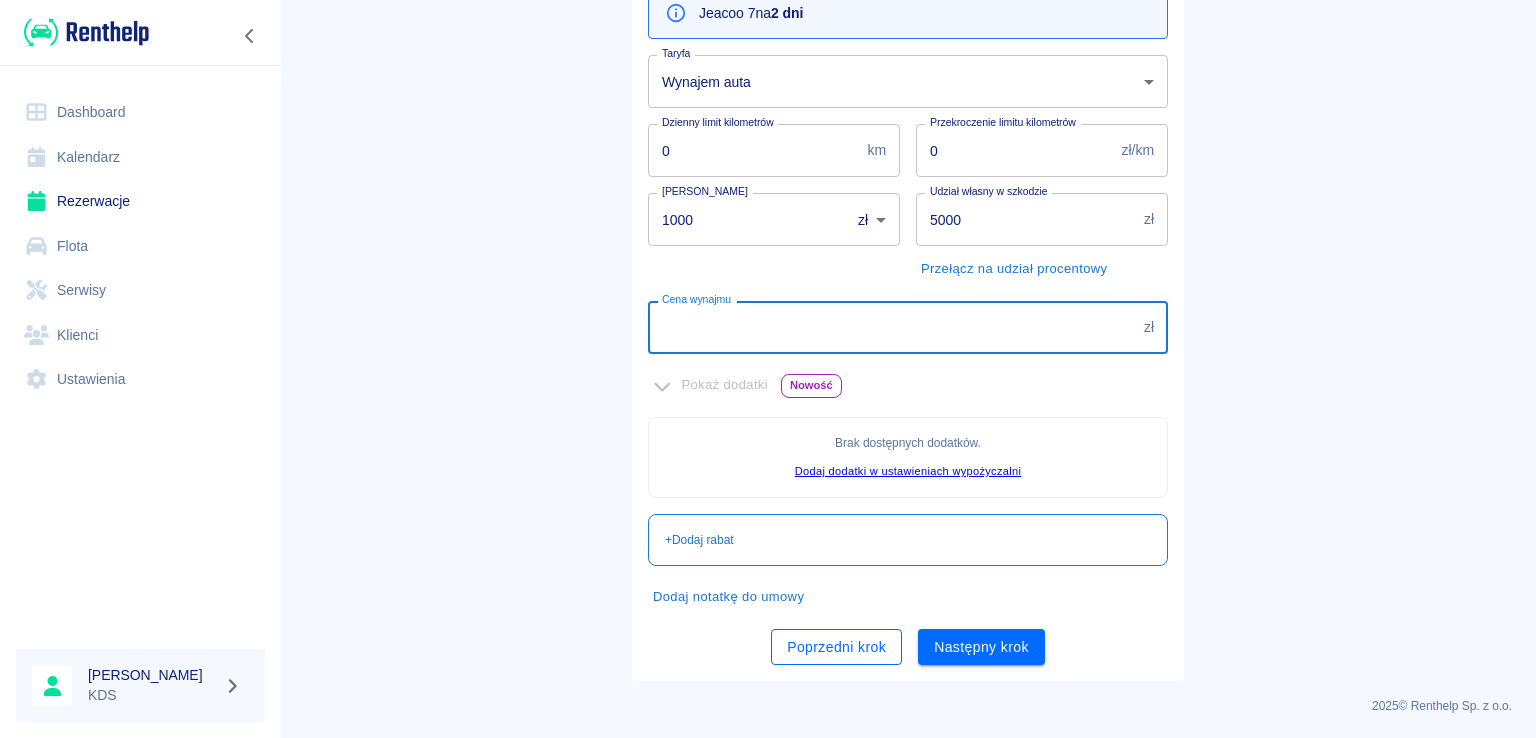 type 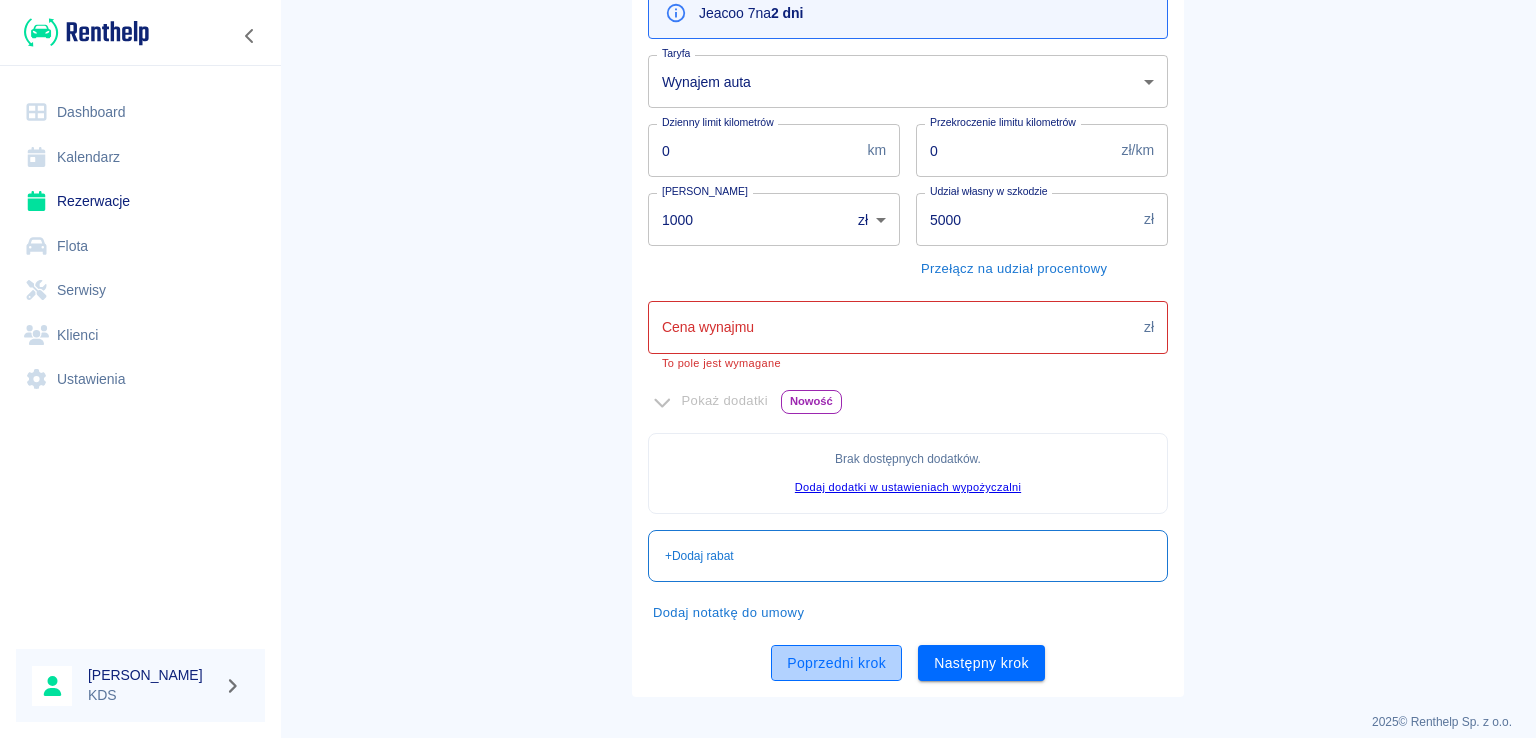 click on "Poprzedni krok" at bounding box center [836, 663] 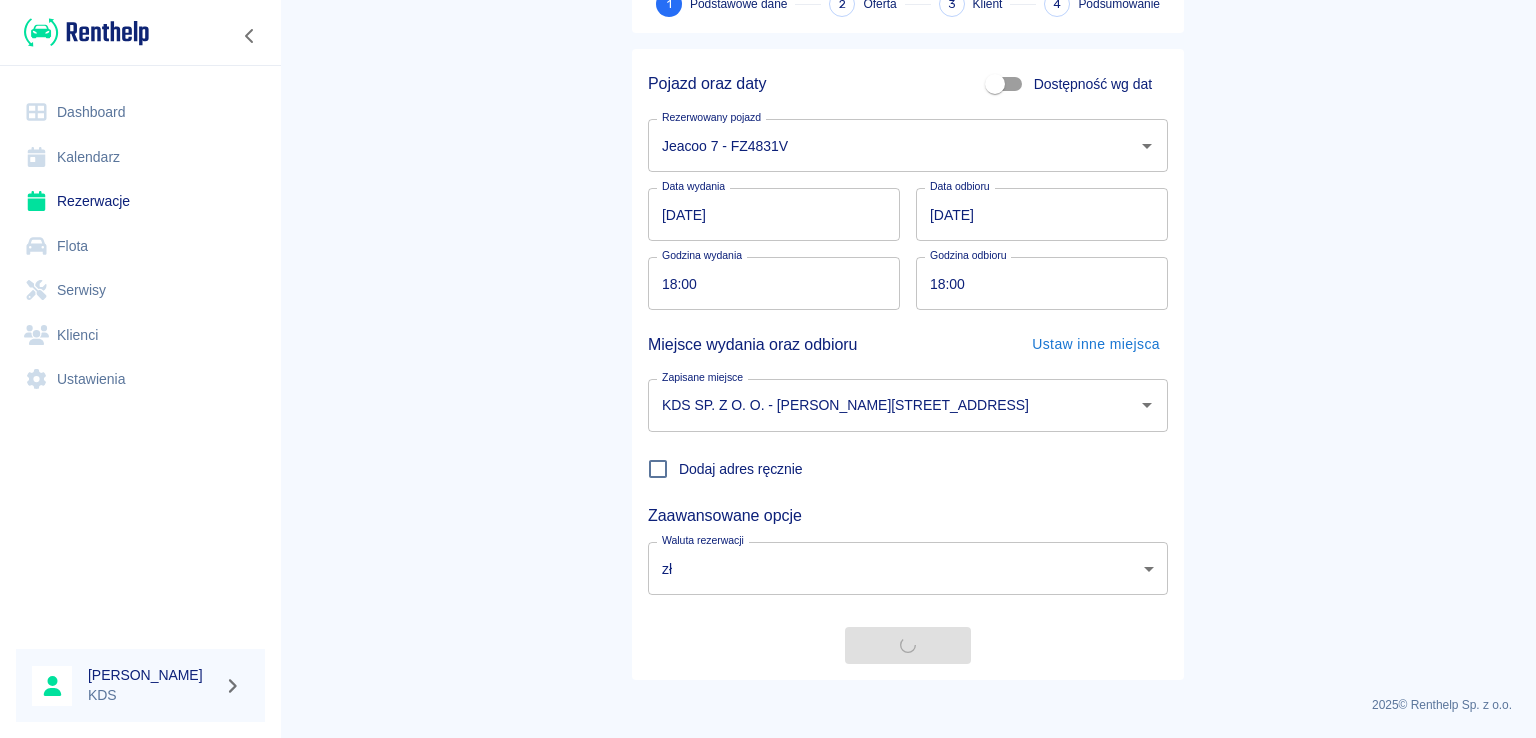 scroll, scrollTop: 130, scrollLeft: 0, axis: vertical 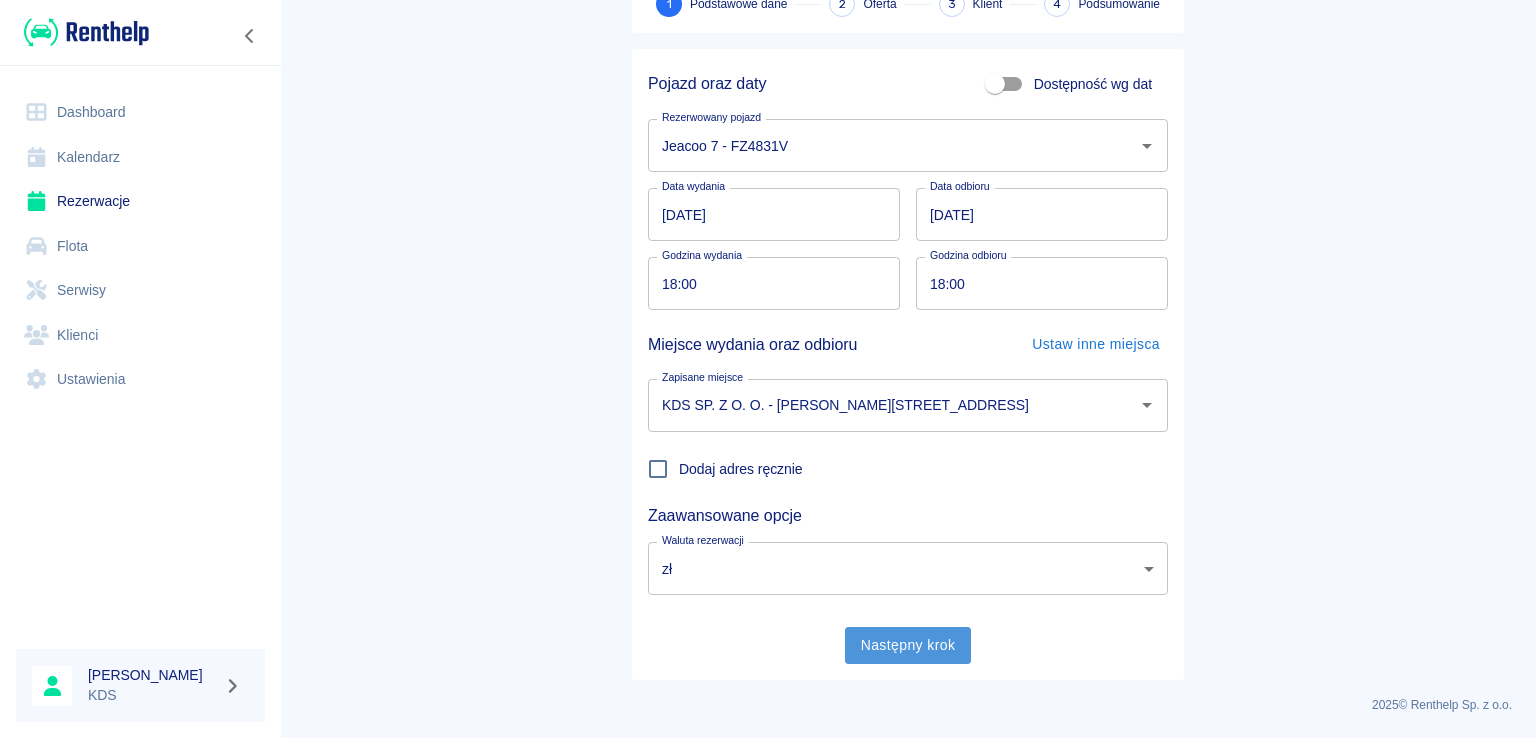 click on "Następny krok" at bounding box center [908, 645] 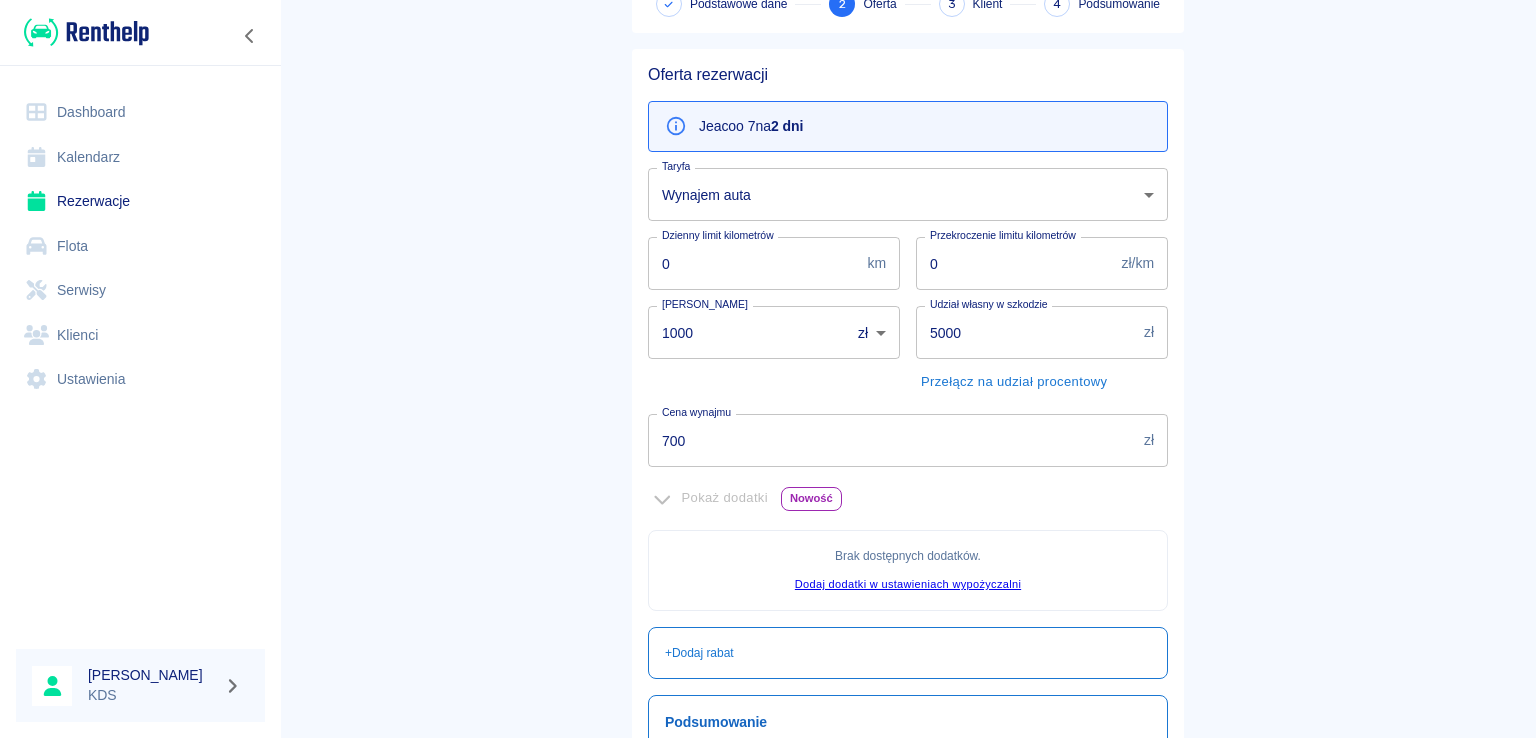 scroll, scrollTop: 131, scrollLeft: 0, axis: vertical 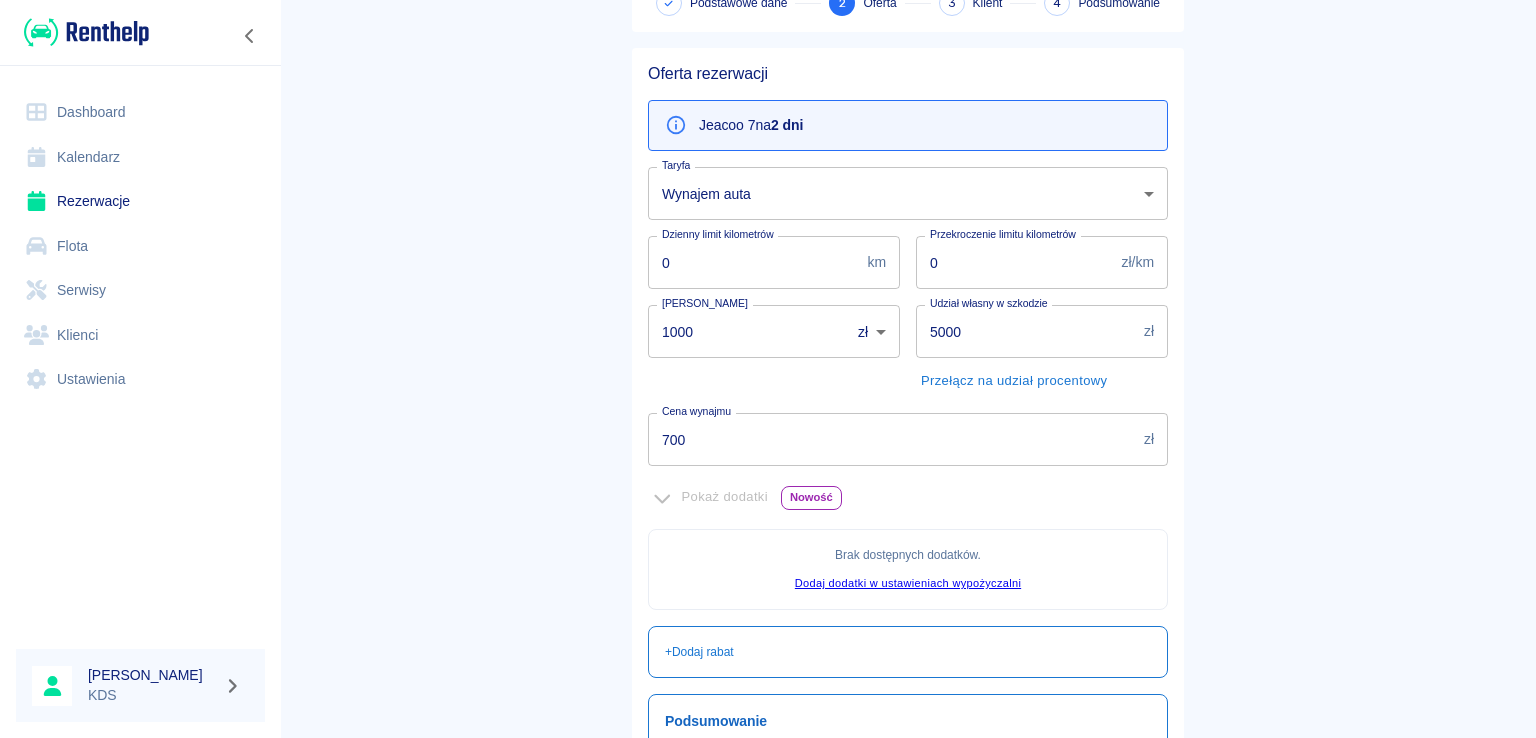 click on "Kalendarz" at bounding box center (140, 157) 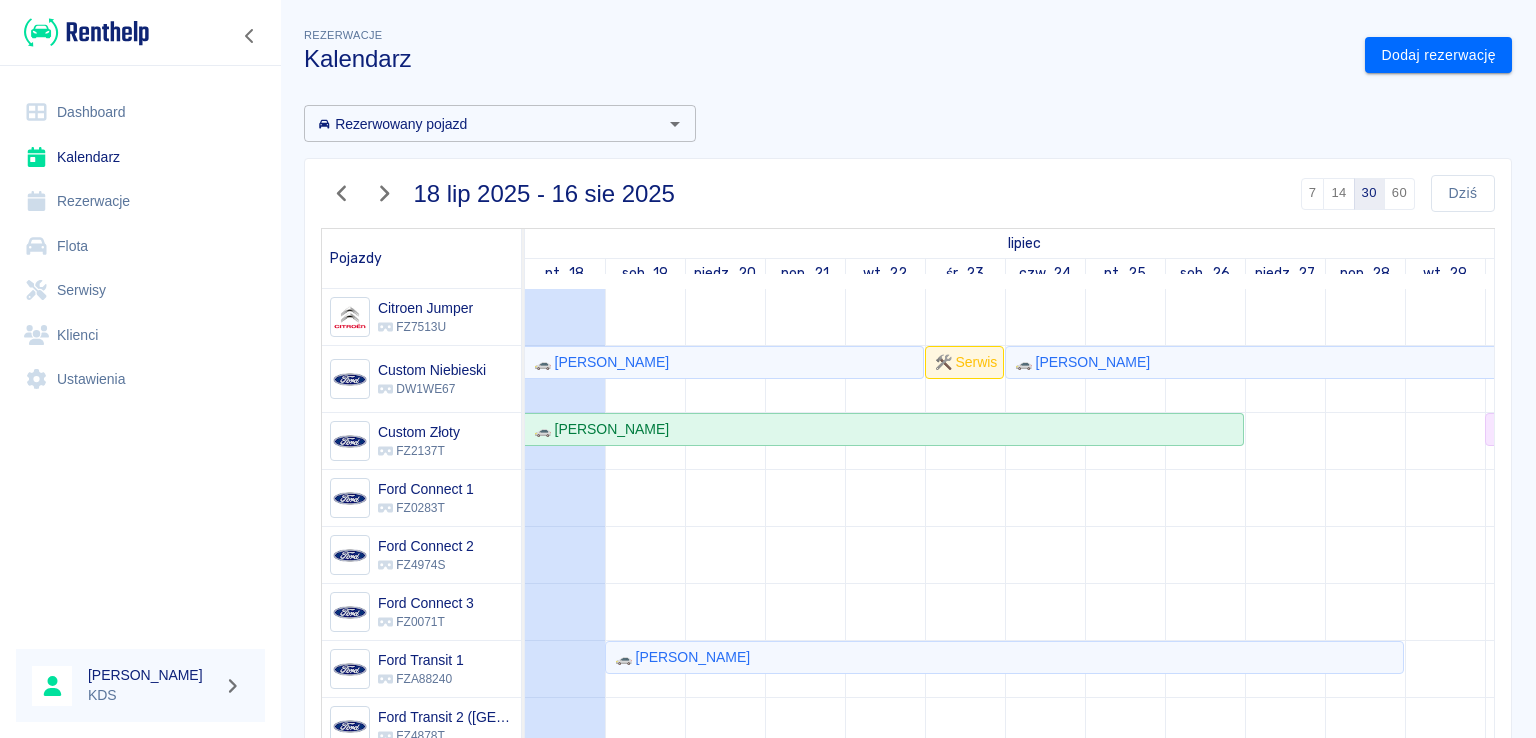 click on "Klienci" at bounding box center [140, 335] 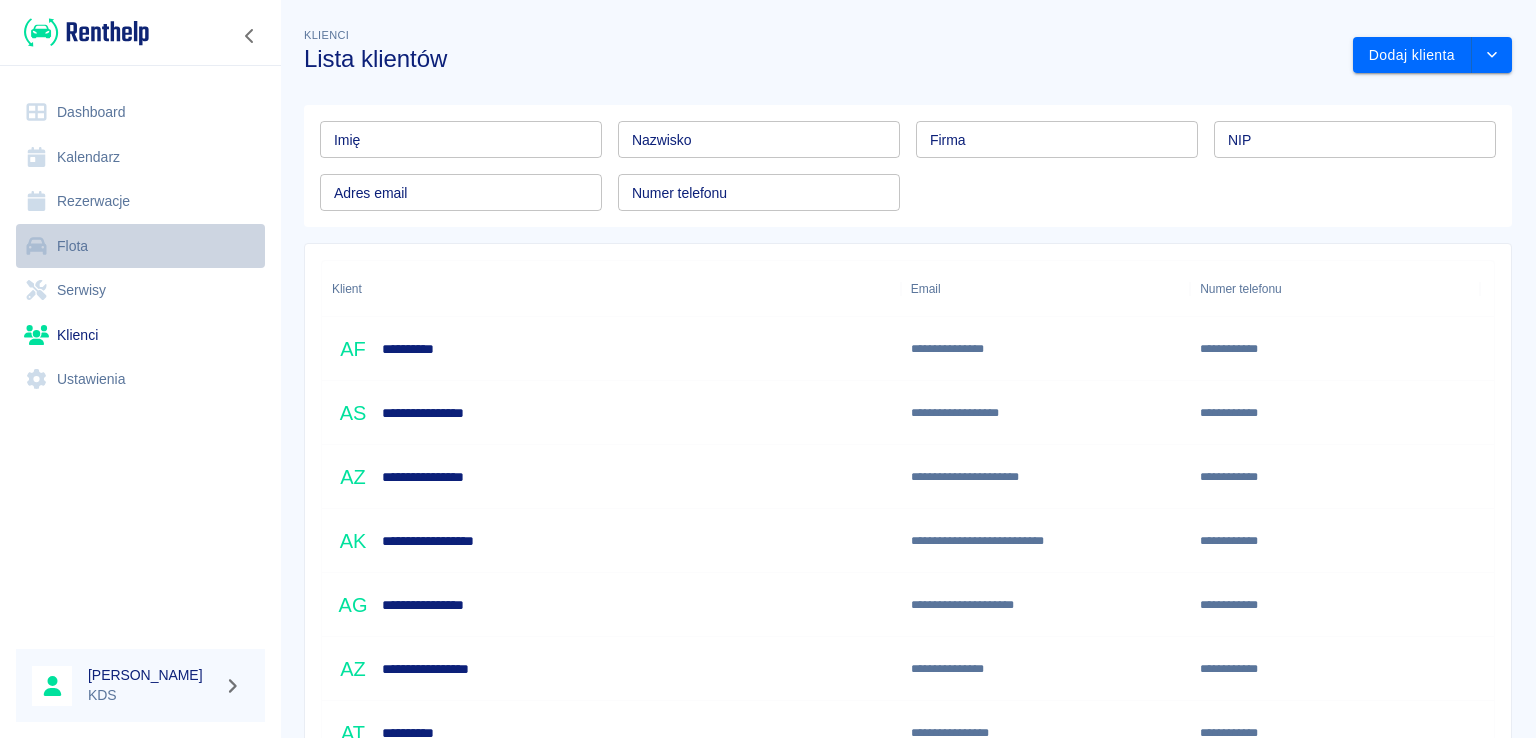 click on "Flota" at bounding box center (140, 246) 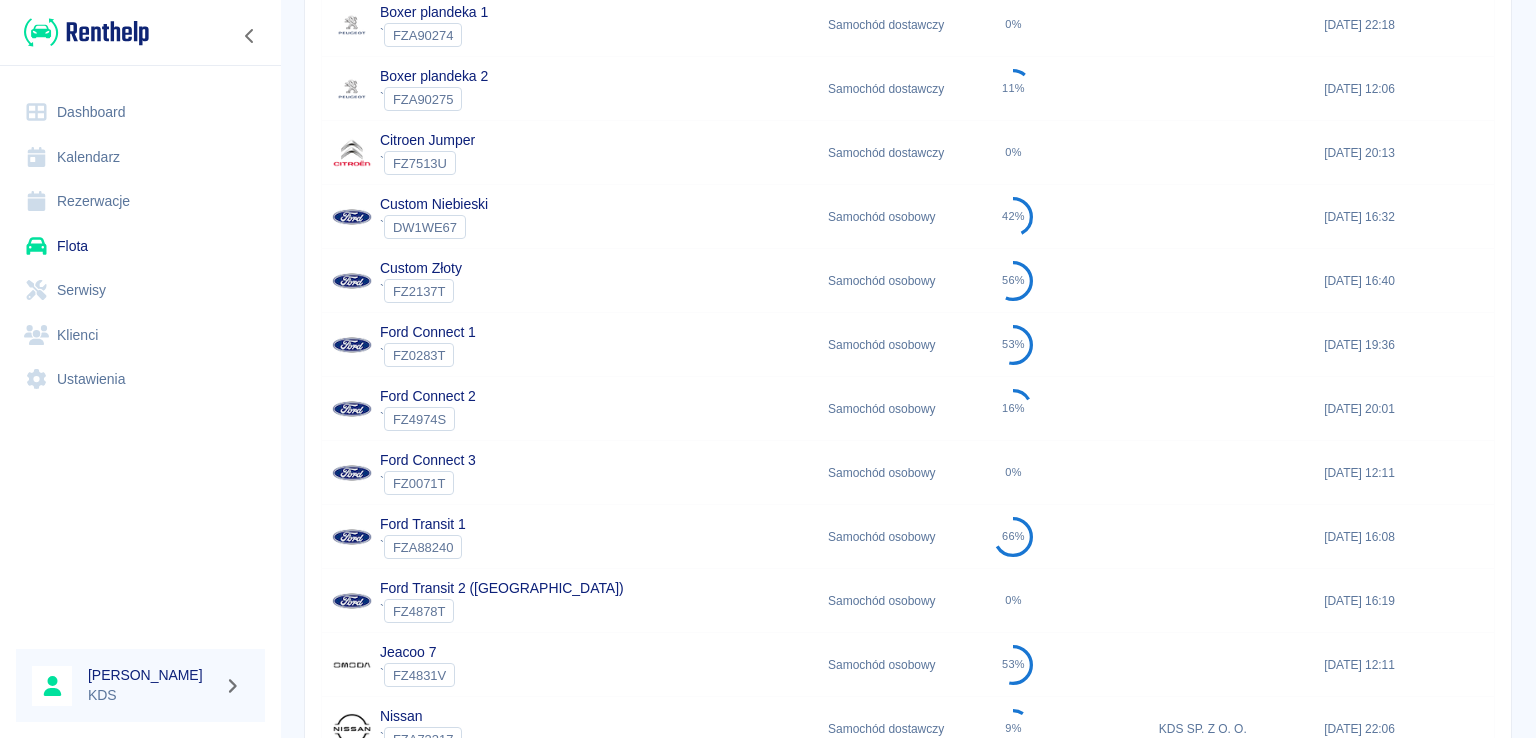 scroll, scrollTop: 331, scrollLeft: 0, axis: vertical 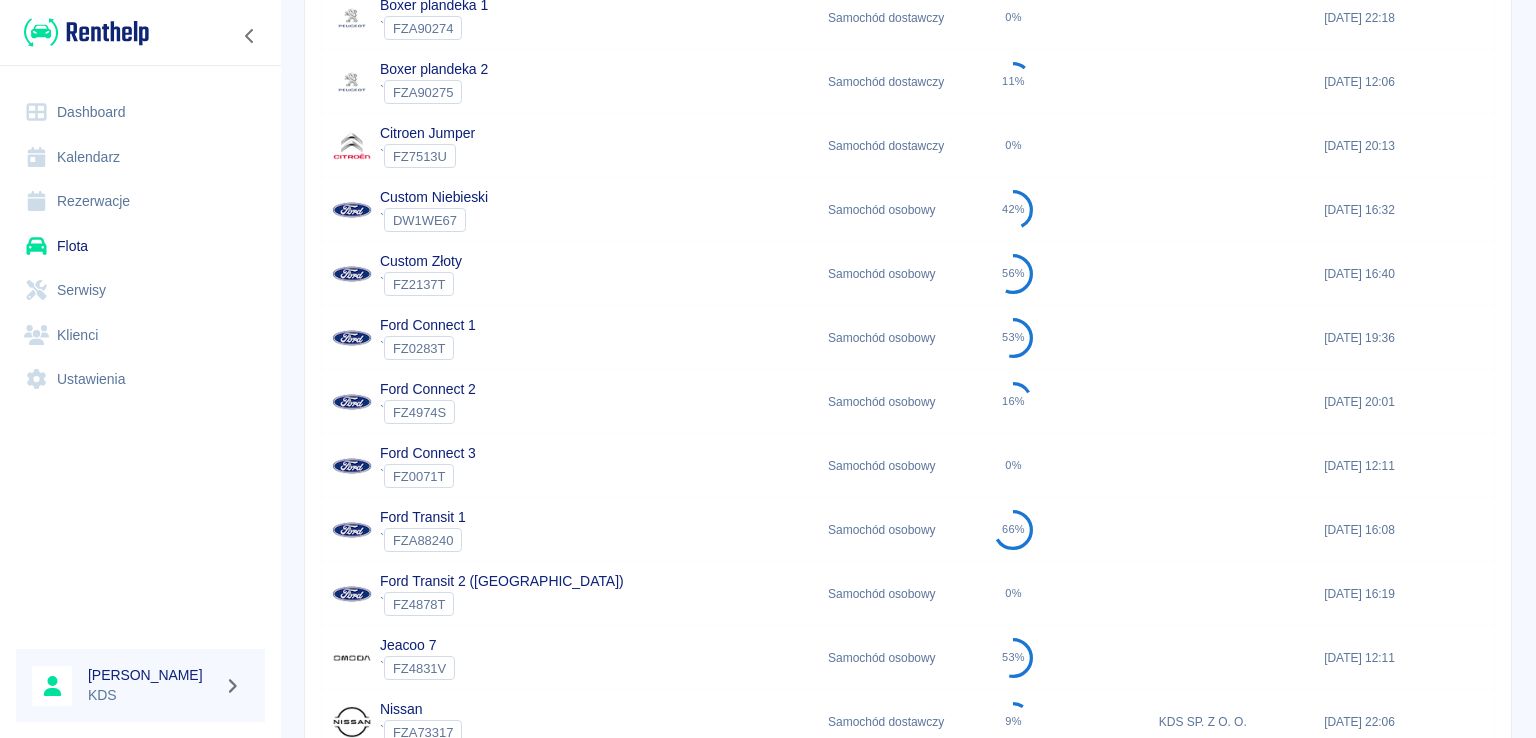 click on "Jeacoo 7 ` FZ4831V" at bounding box center [570, 658] 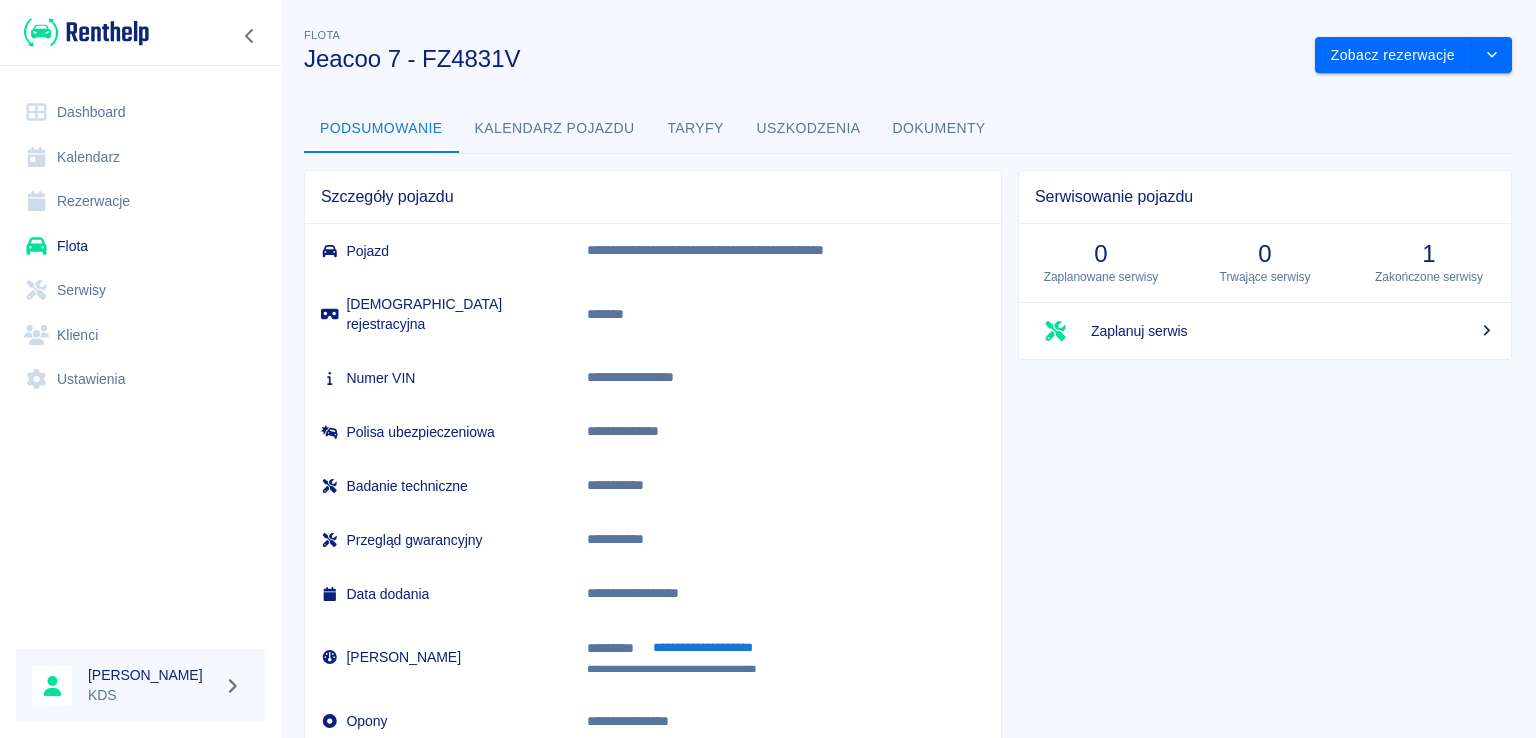 click on "Kalendarz pojazdu" at bounding box center [555, 129] 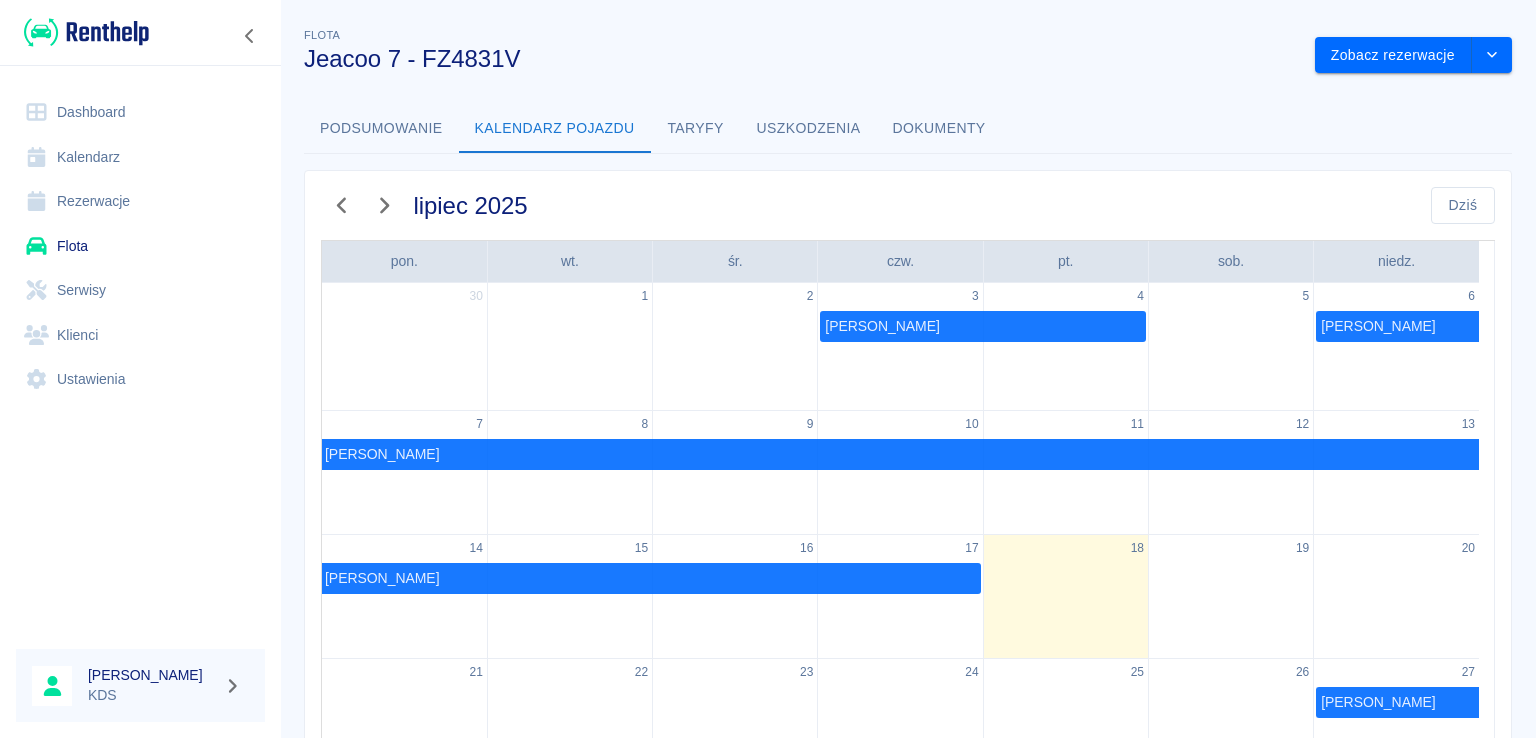 click 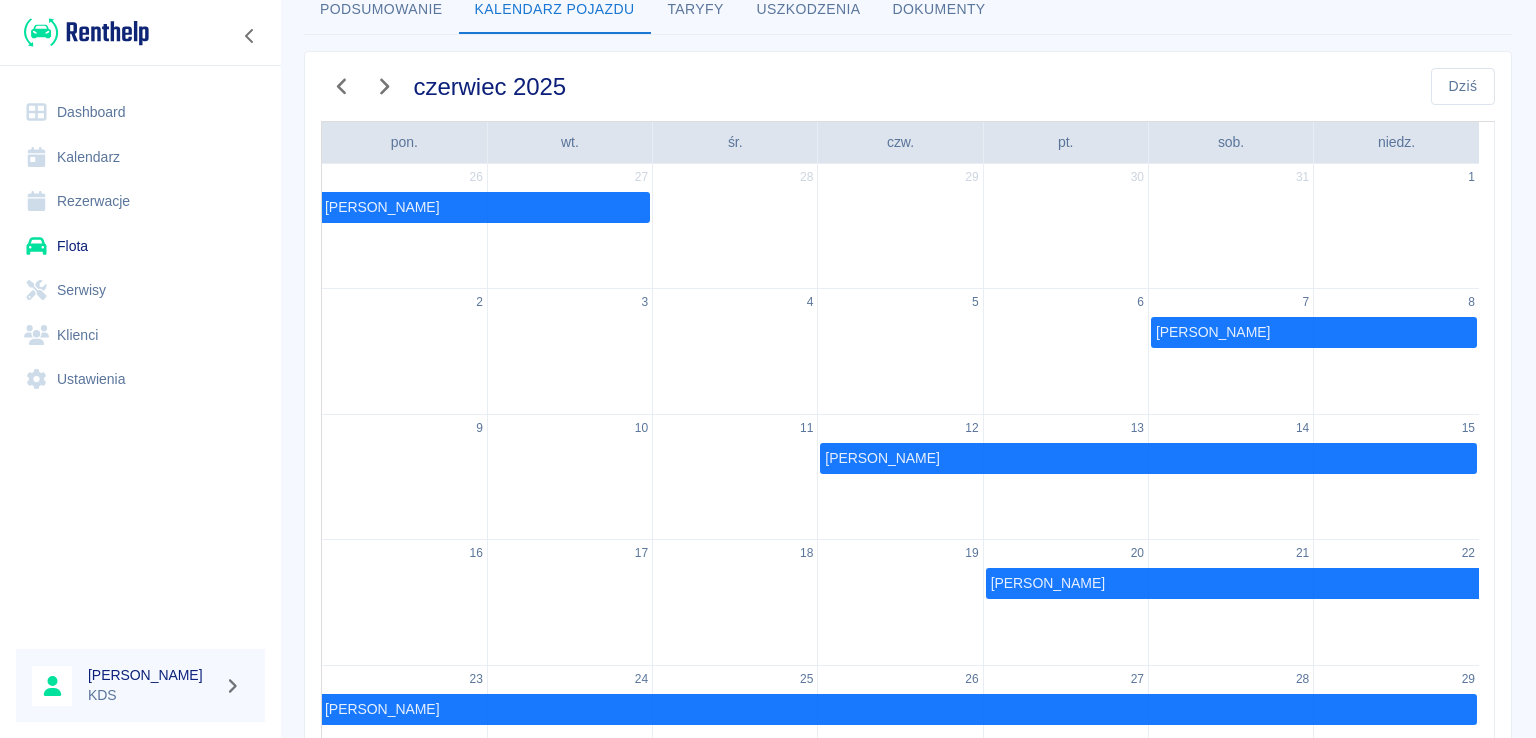 scroll, scrollTop: 121, scrollLeft: 0, axis: vertical 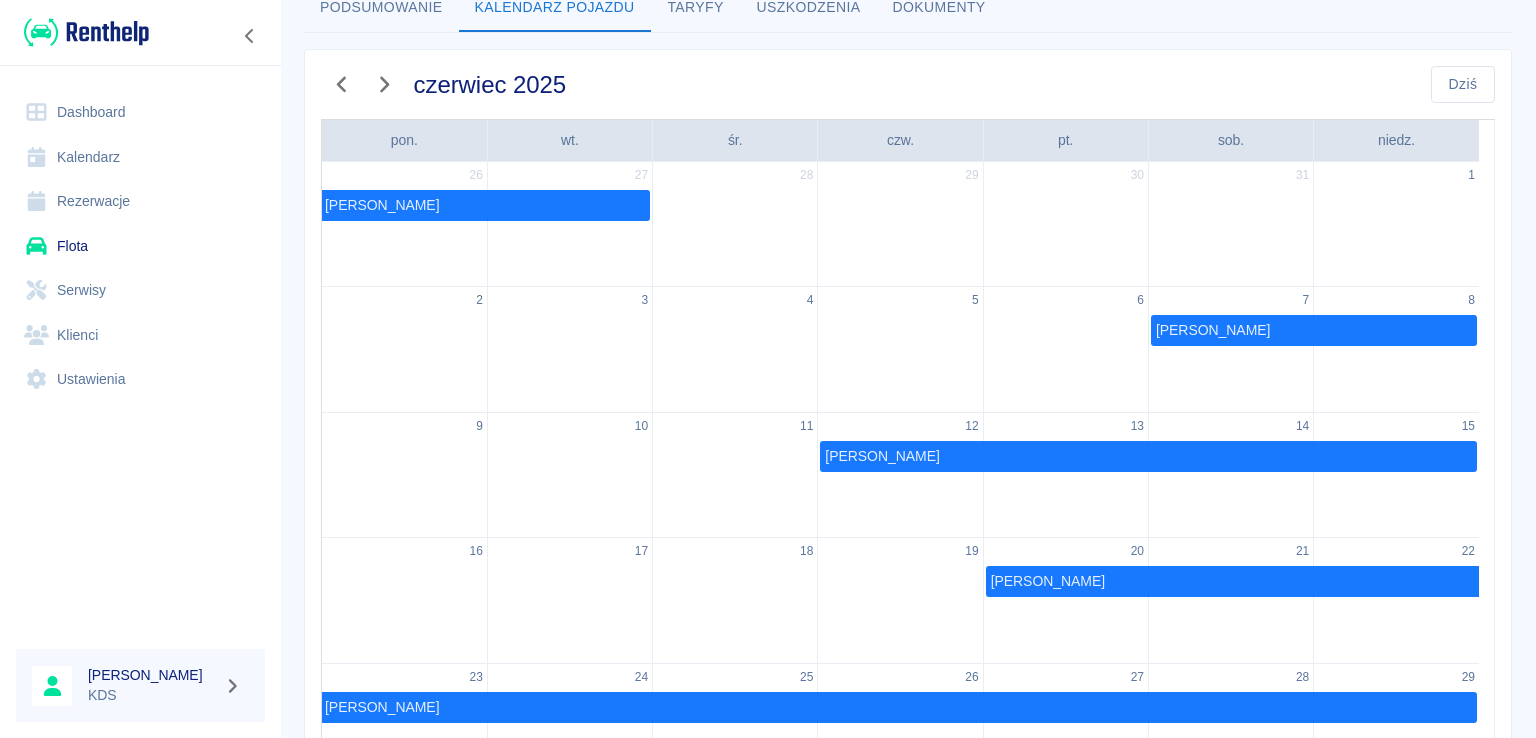 click 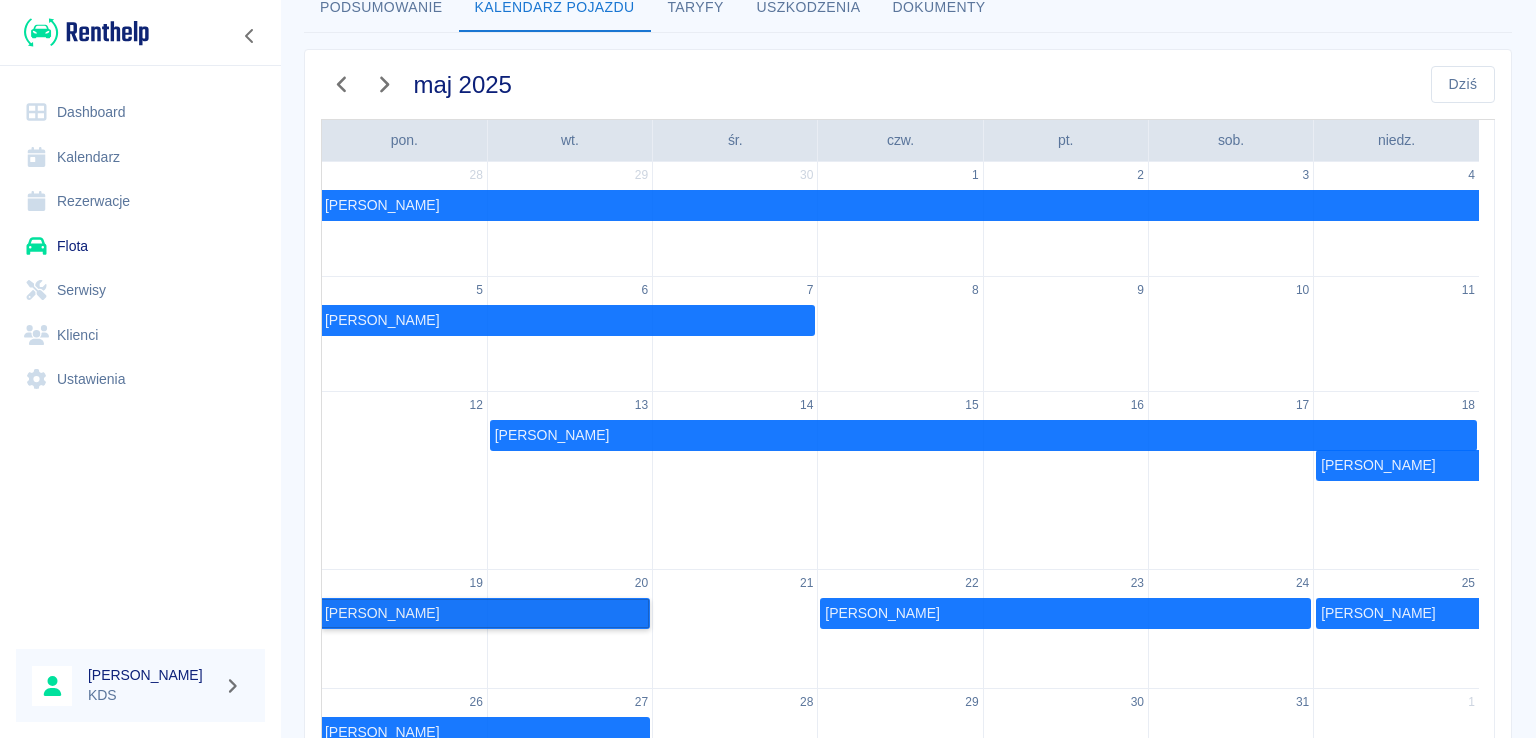click on "[PERSON_NAME]" at bounding box center [486, 613] 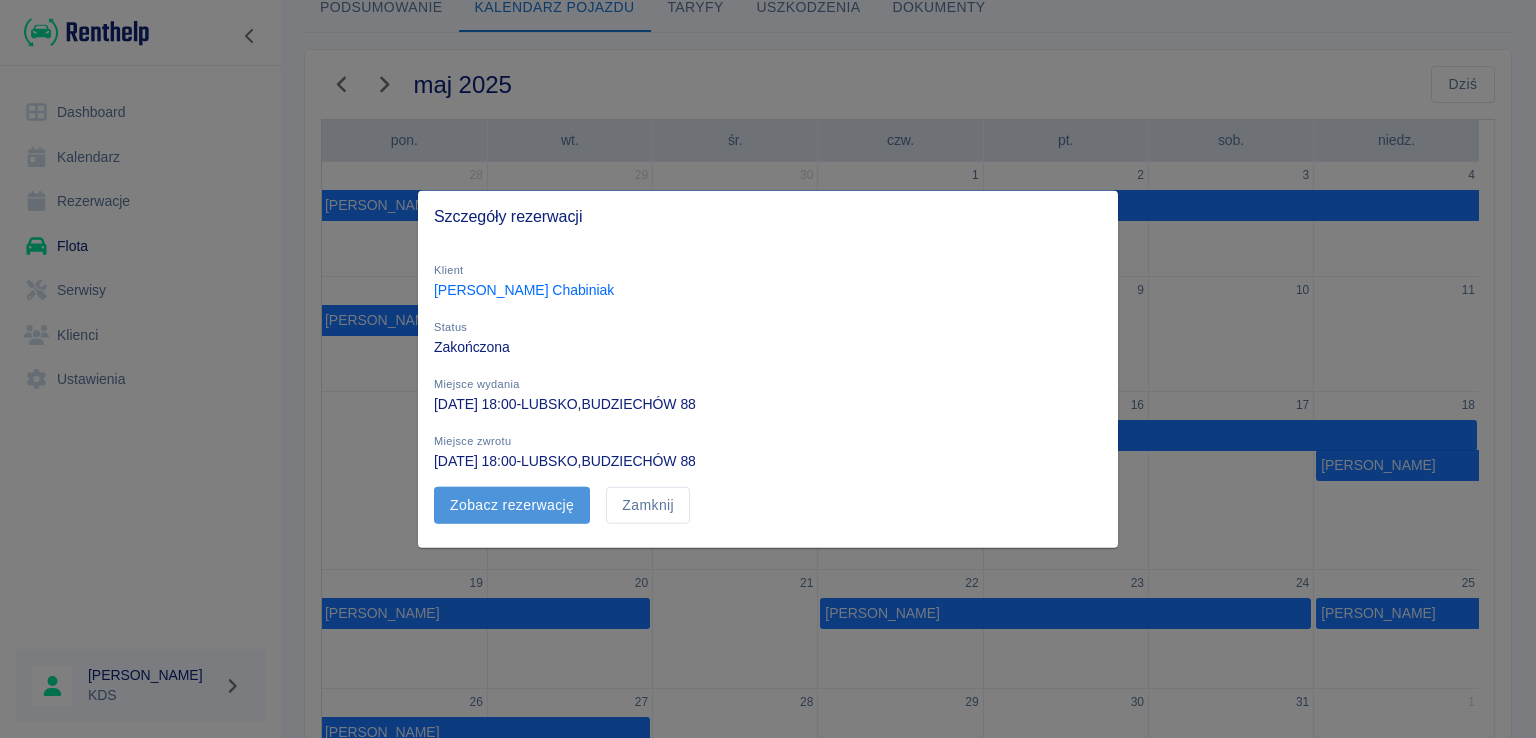 click on "Zobacz rezerwację" at bounding box center (512, 505) 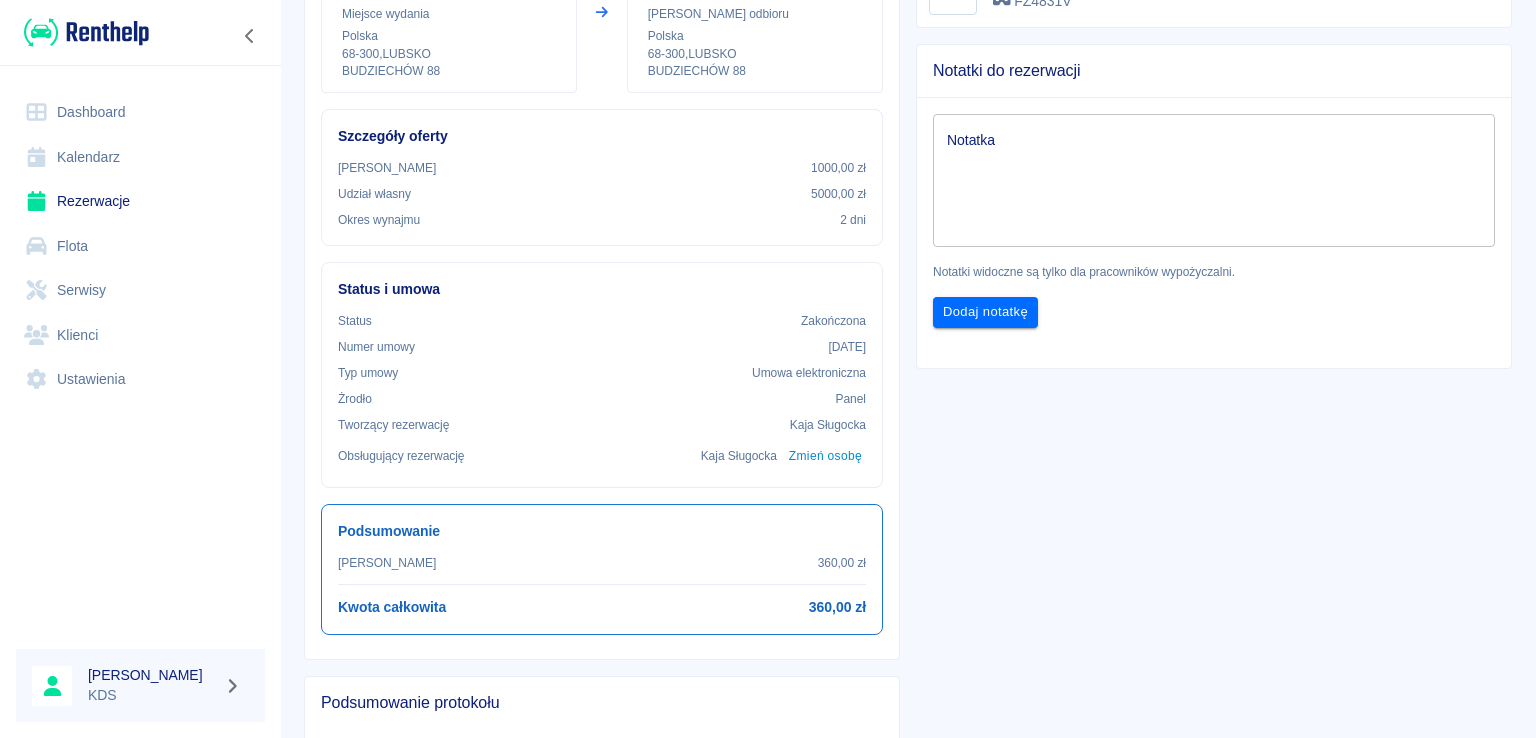 scroll, scrollTop: 304, scrollLeft: 0, axis: vertical 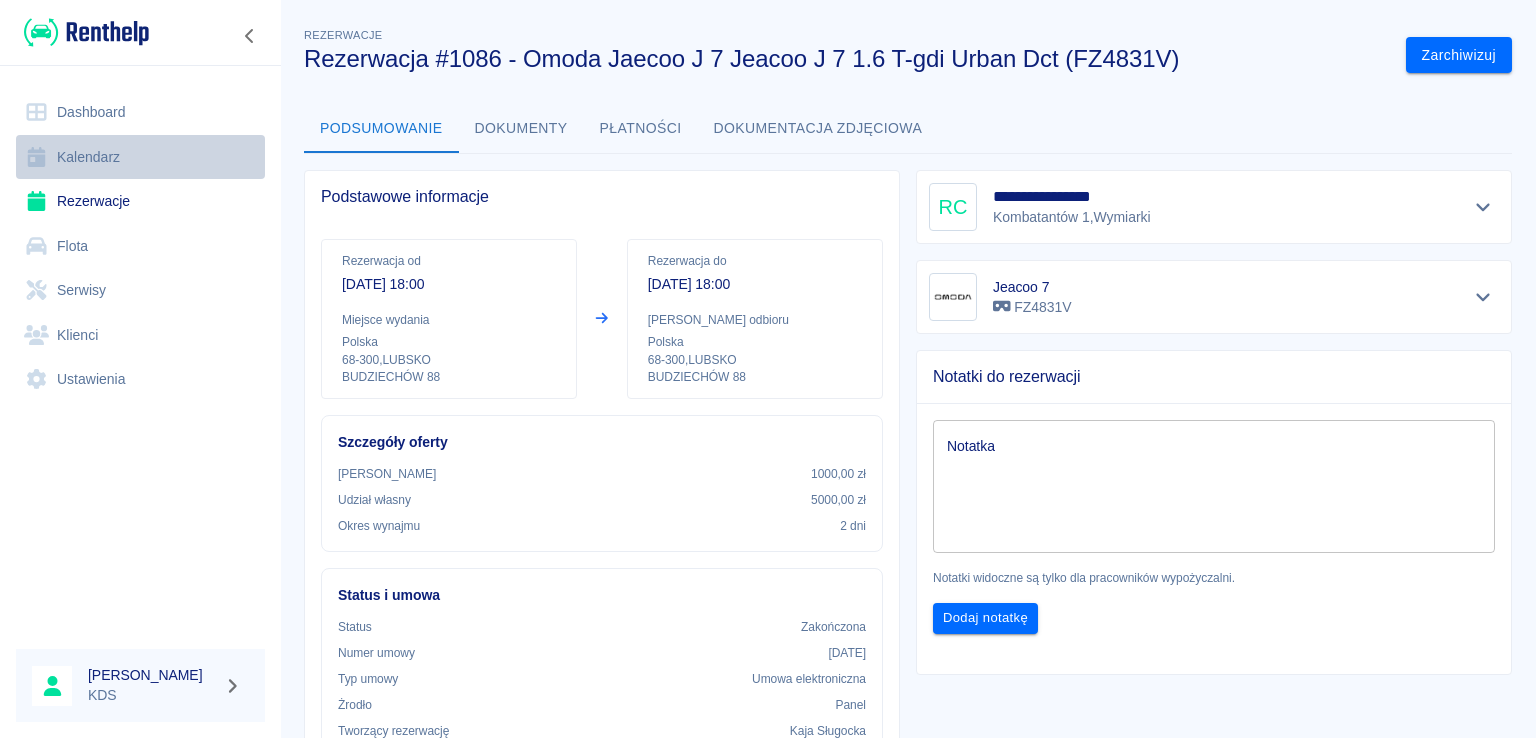 click on "Kalendarz" at bounding box center [140, 157] 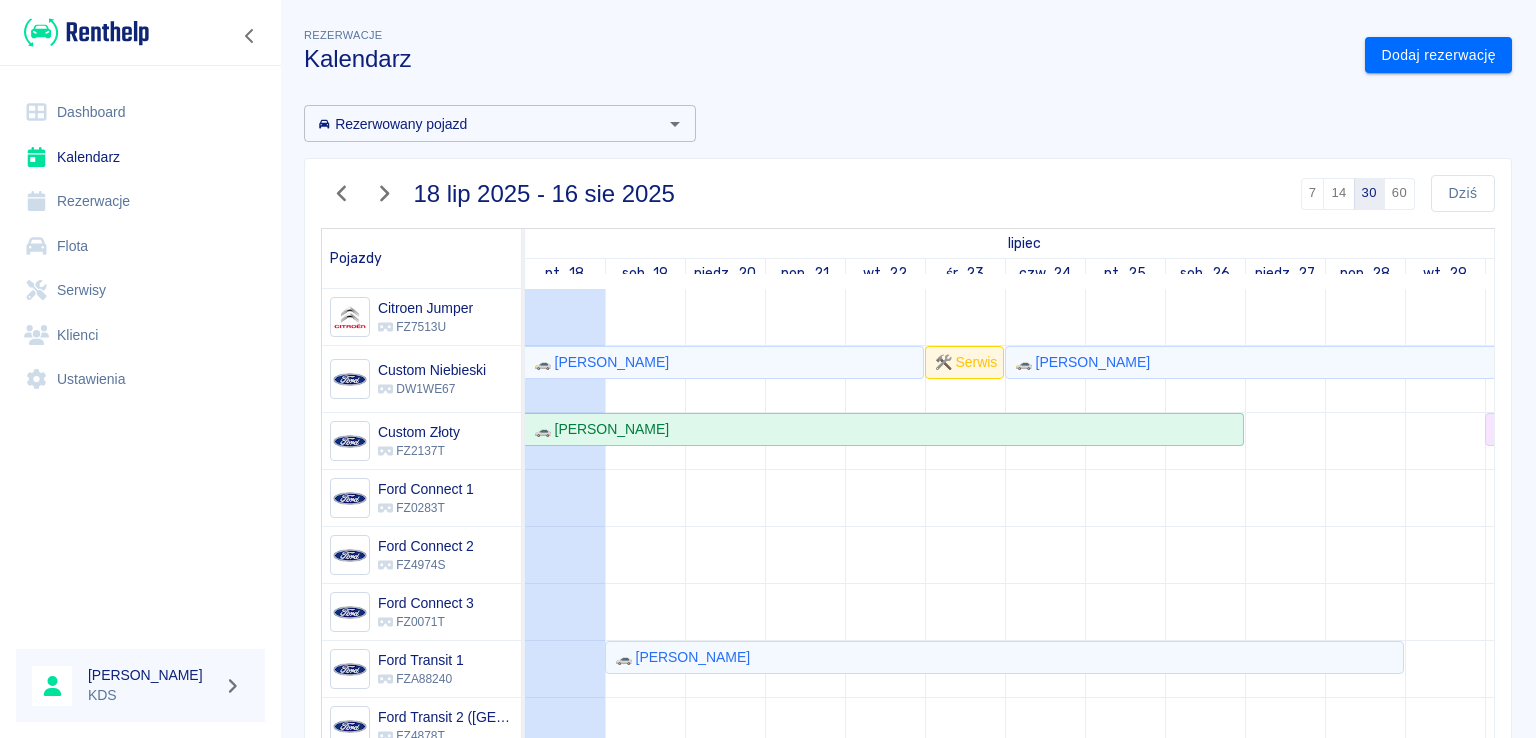 click on "Rezerwacje Kalendarz Dodaj rezerwację Rezerwowany pojazd Rezerwowany pojazd [DATE] - [DATE] 7 14 30 60 [DATE] Pojazdy lipiec sierpień pt., 18 sob., 19 niedz., 20 pon., 21 wt., 22 śr., 23 czw., 24 pt., 25 sob., 26 niedz., 27 pon., 28 wt., 29 śr., 30 czw., 31 pt., 1 sob., 2 niedz., 3 pon., 4 wt., 5 śr., 6 czw., 7 pt., 8 sob., 9 niedz., 10 pon., 11 wt., 12 śr., 13 czw., 14 pt., 15 sob., 16 Citroen Jumper    FZ7513U Custom Niebieski   DW1WE67 Custom Złoty    FZ2137T Ford Connect 1   FZ0283T Ford Connect 2   FZ4974S Ford Connect 3   FZ0071T Ford Transit 1   FZA88240 Ford Transit 2 (Niemcy)   FZ4878T Transit Rysia   FZ4856T Nissan   FZA73317 Jeacoo 7   FZ4831V Opel Vivaro   FZA88175 Boxer plandeka 1   FZA90274 Boxer plandeka 2   FZA90275 Vw Buli   FZ5984S Vw Crafter 1   FZ0372U Vw Crafter (Denisa) 2   FZA84940 Vw Crafter Zielony 3   FZ5397V 🚗 [PERSON_NAME] 🛠️ Serwis 🚗 [PERSON_NAME] 🚗 [PERSON_NAME] 🚗 [PERSON_NAME]  🚗 [PERSON_NAME]  🚗 [PERSON_NAME] 🚗 [PERSON_NAME]" at bounding box center (908, 531) 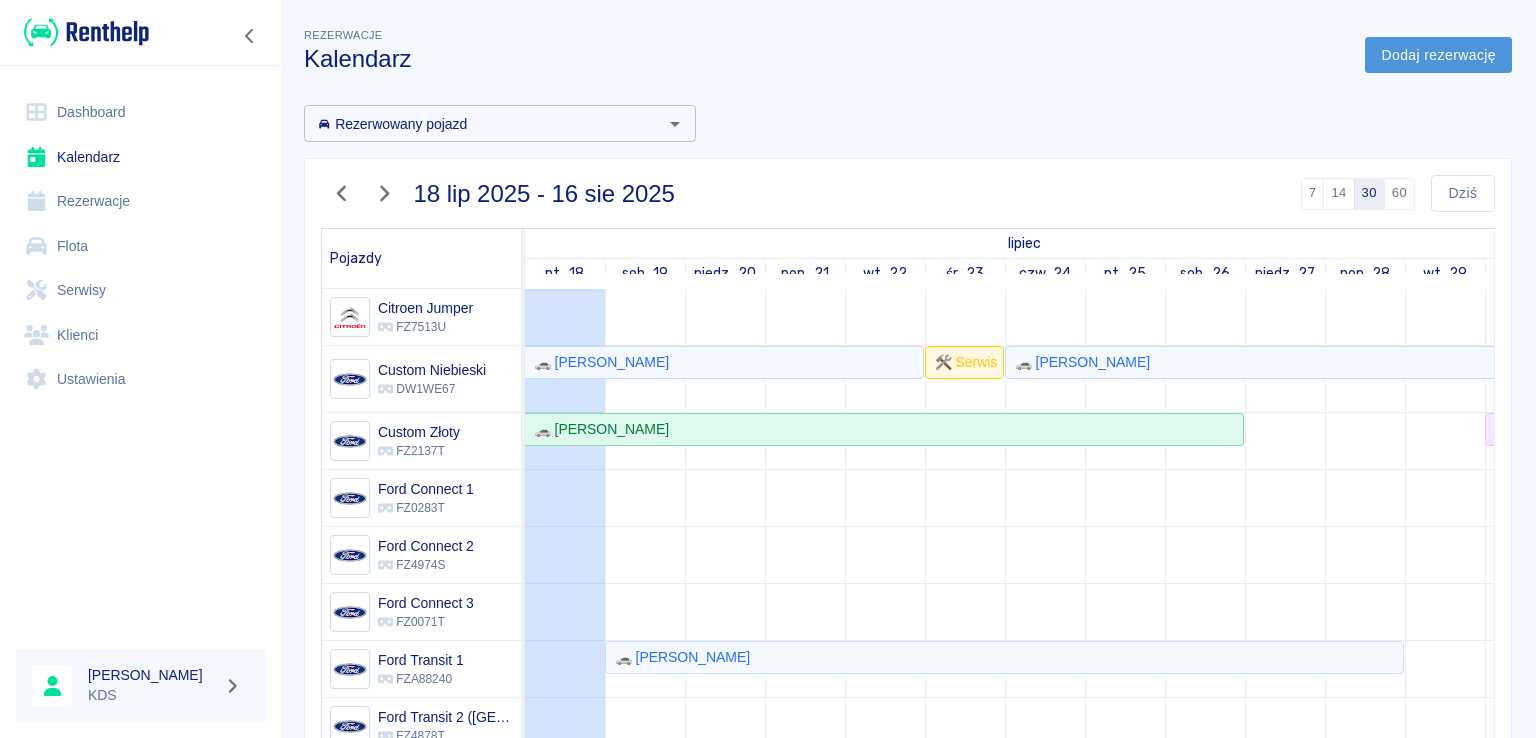 click on "Dodaj rezerwację" at bounding box center (1438, 55) 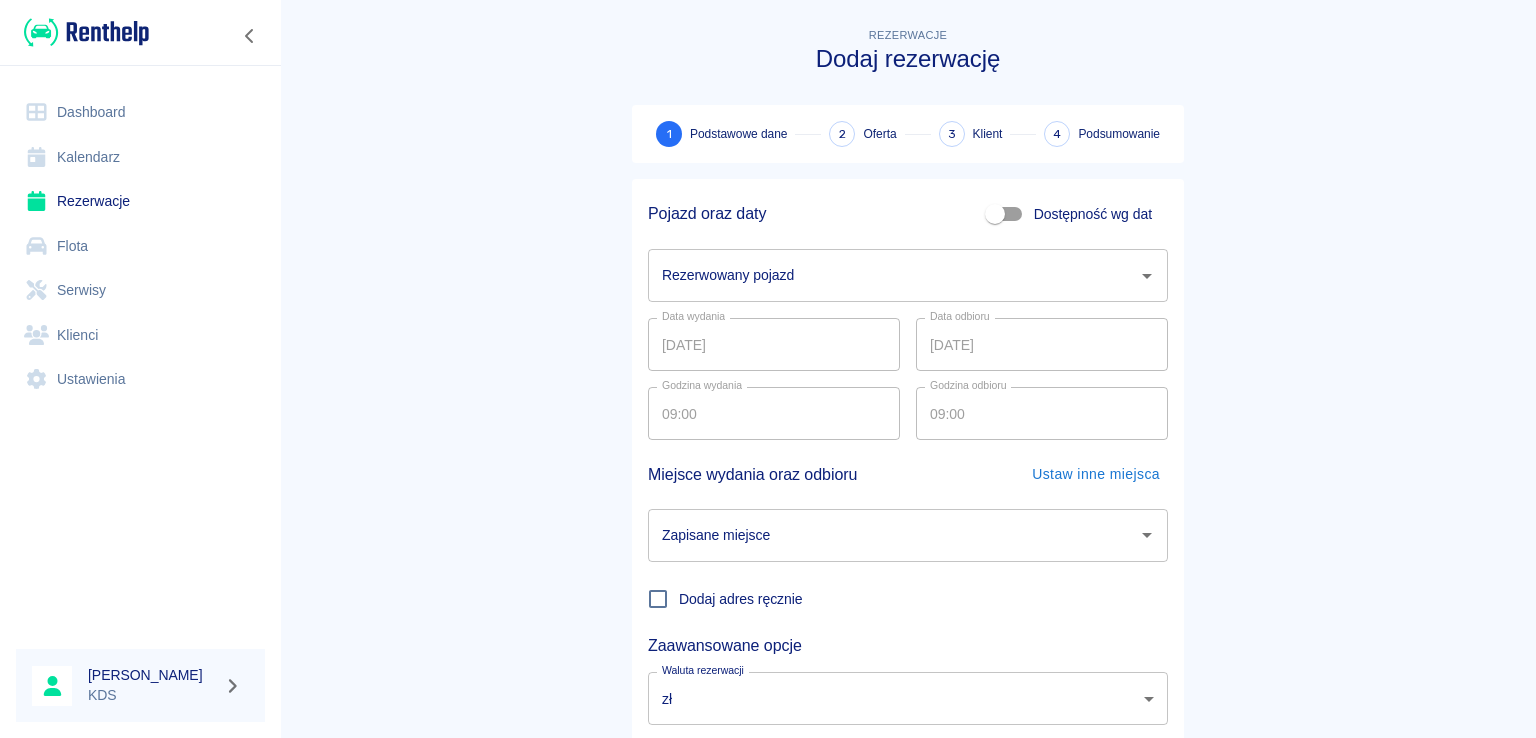 click on "Rezerwowany pojazd" at bounding box center [908, 275] 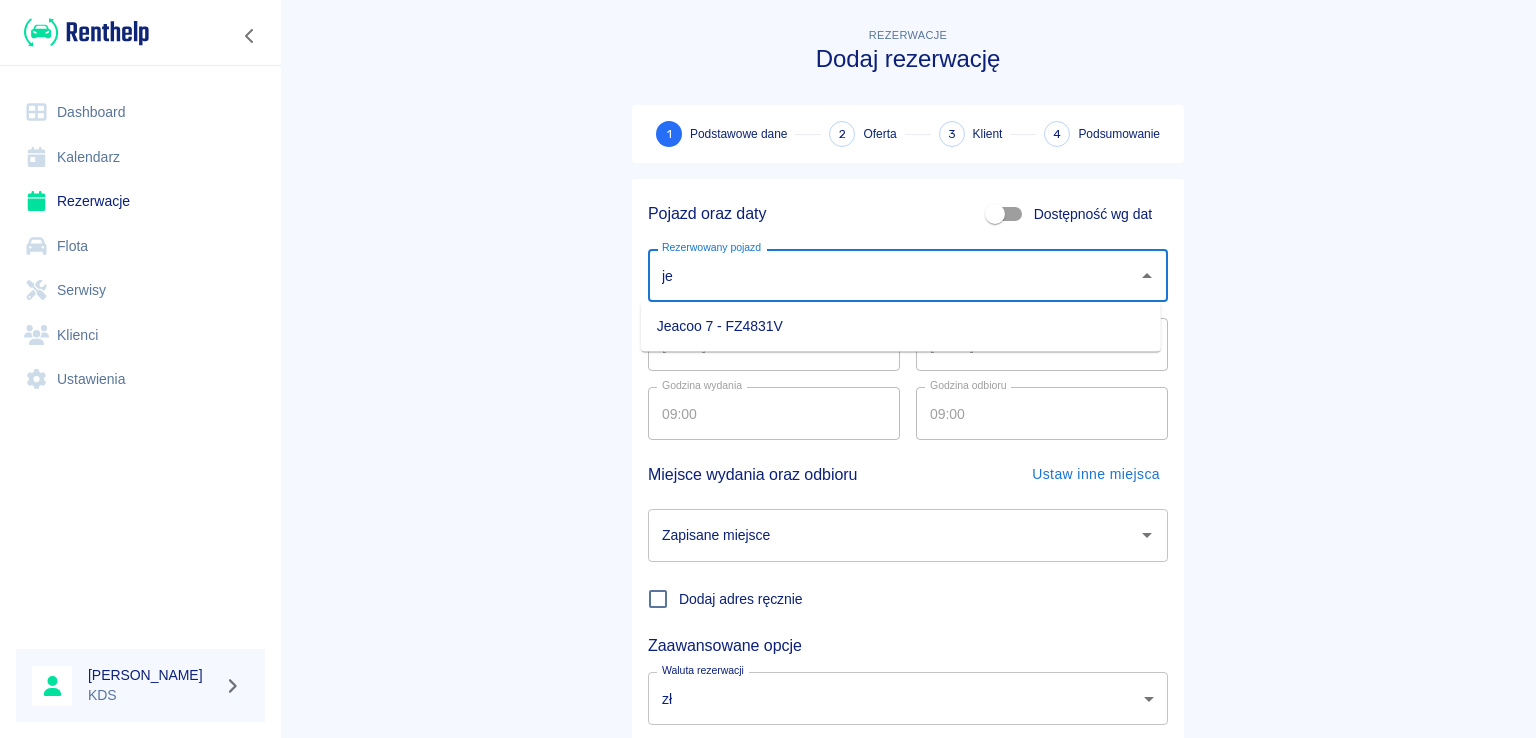 click on "Jeacoo 7 - FZ4831V" at bounding box center [901, 326] 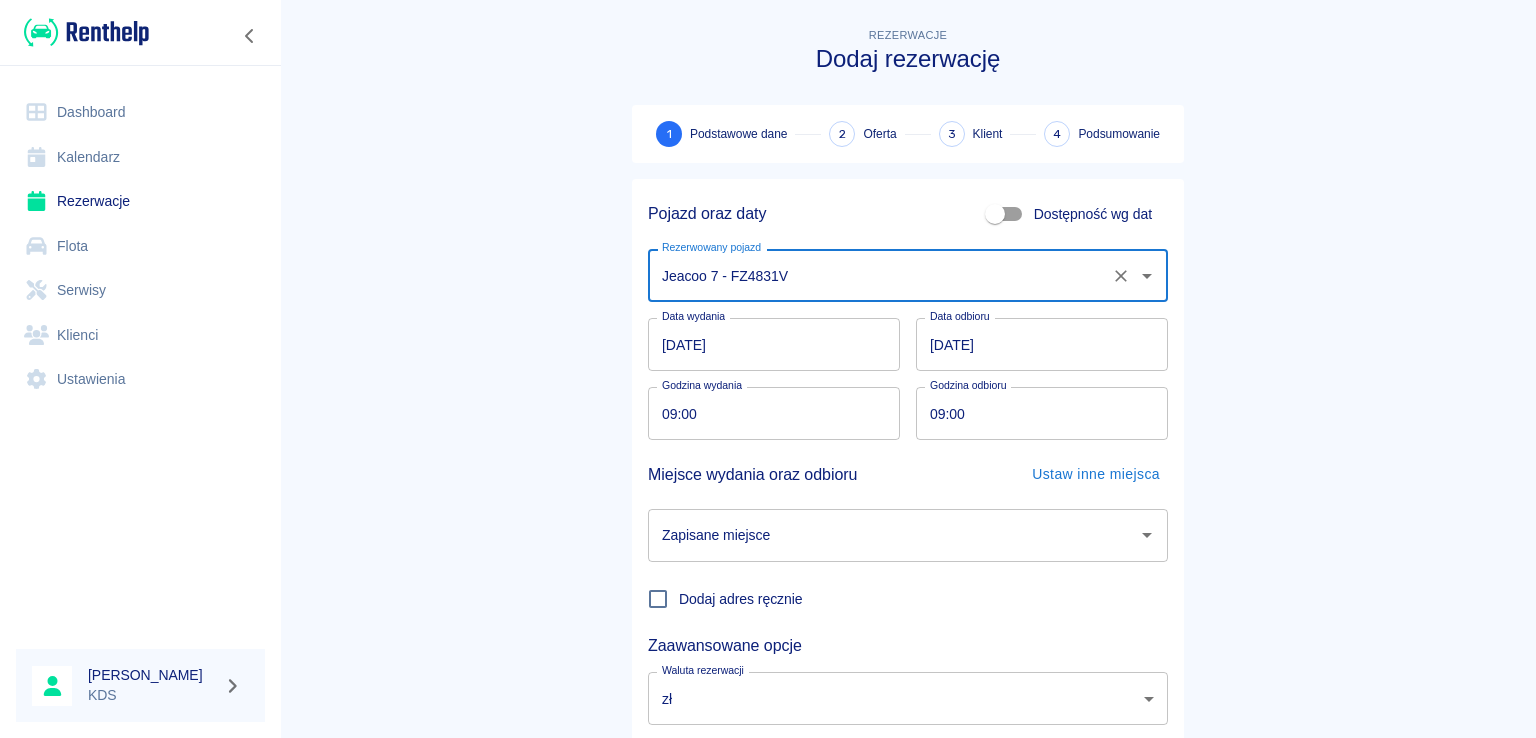 type on "Jeacoo 7 - FZ4831V" 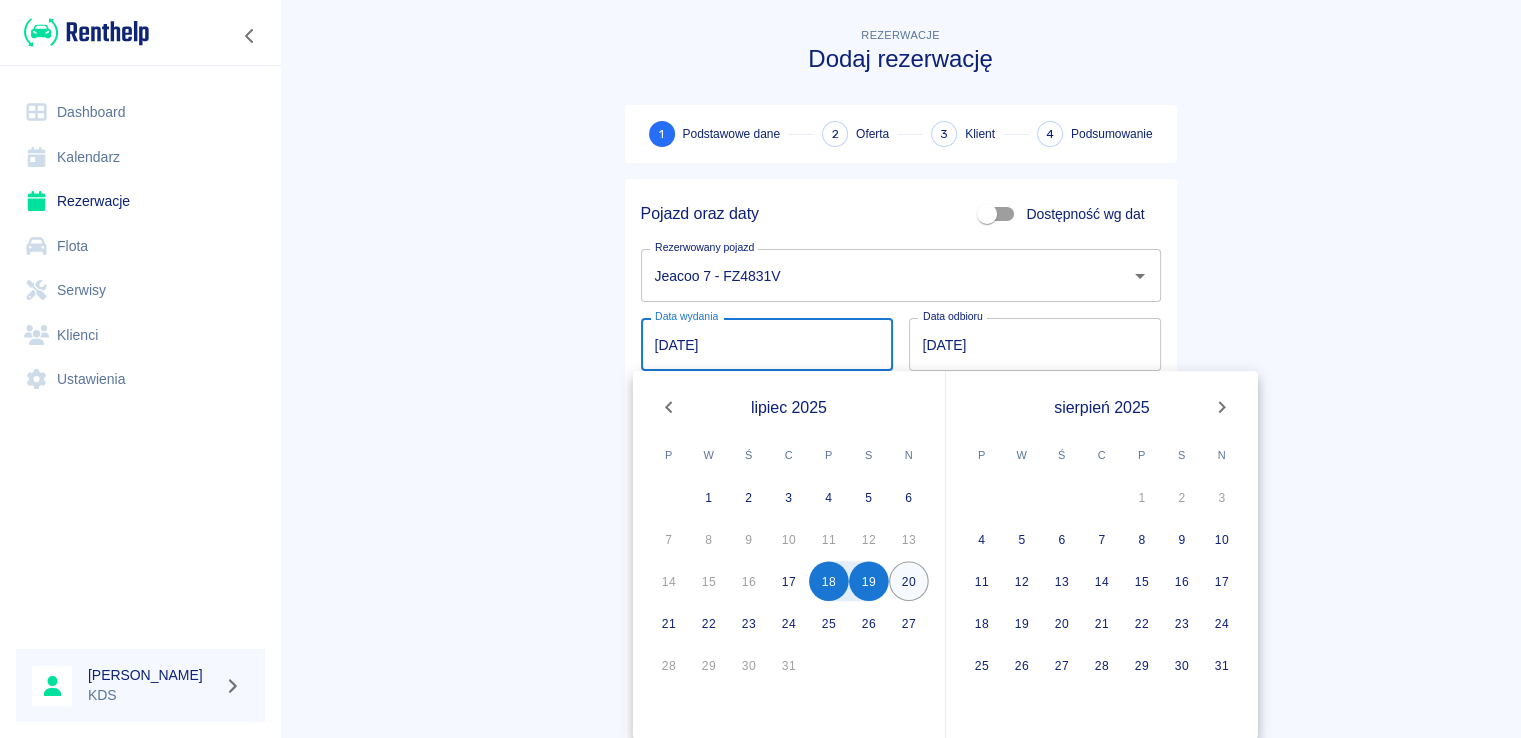 click on "20" at bounding box center (909, 581) 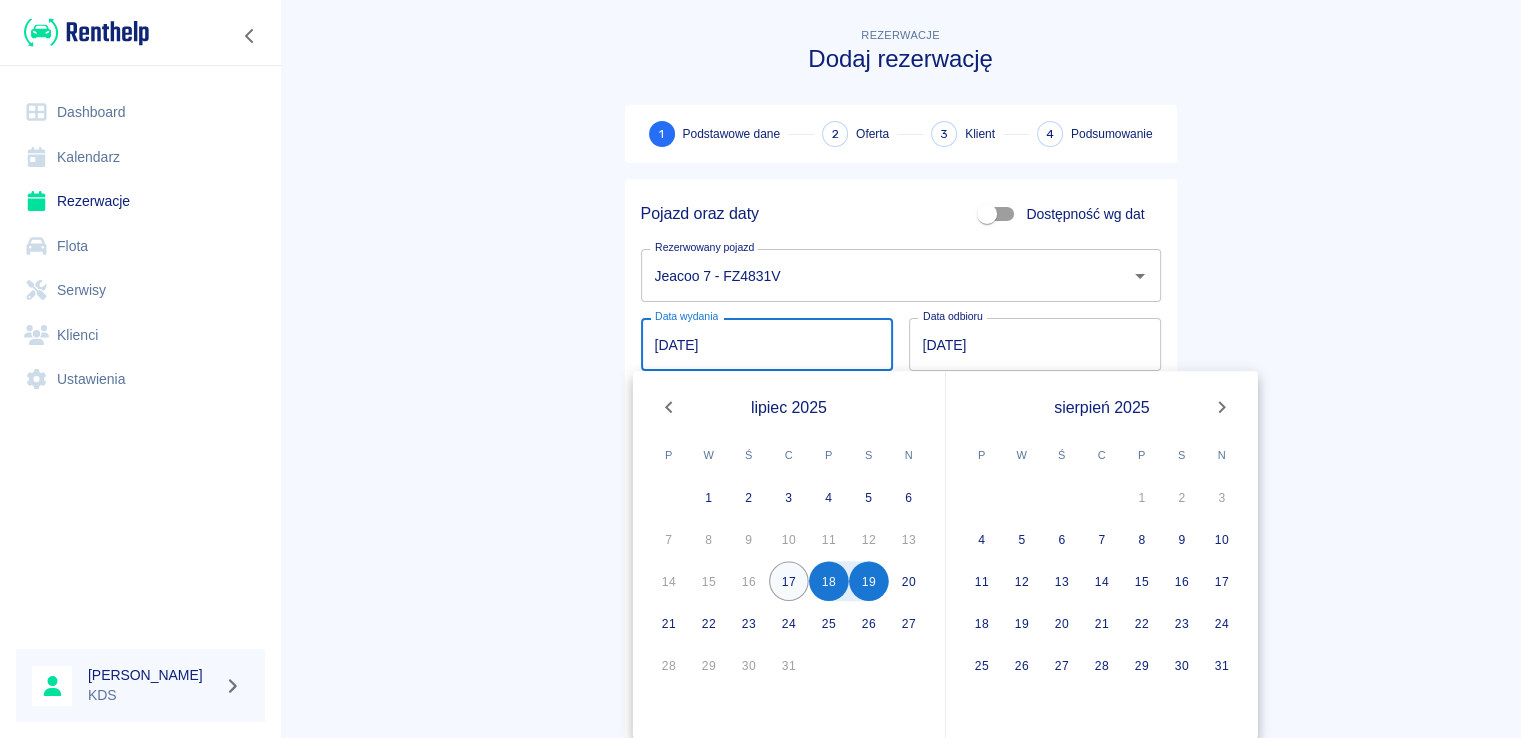 type on "[DATE]" 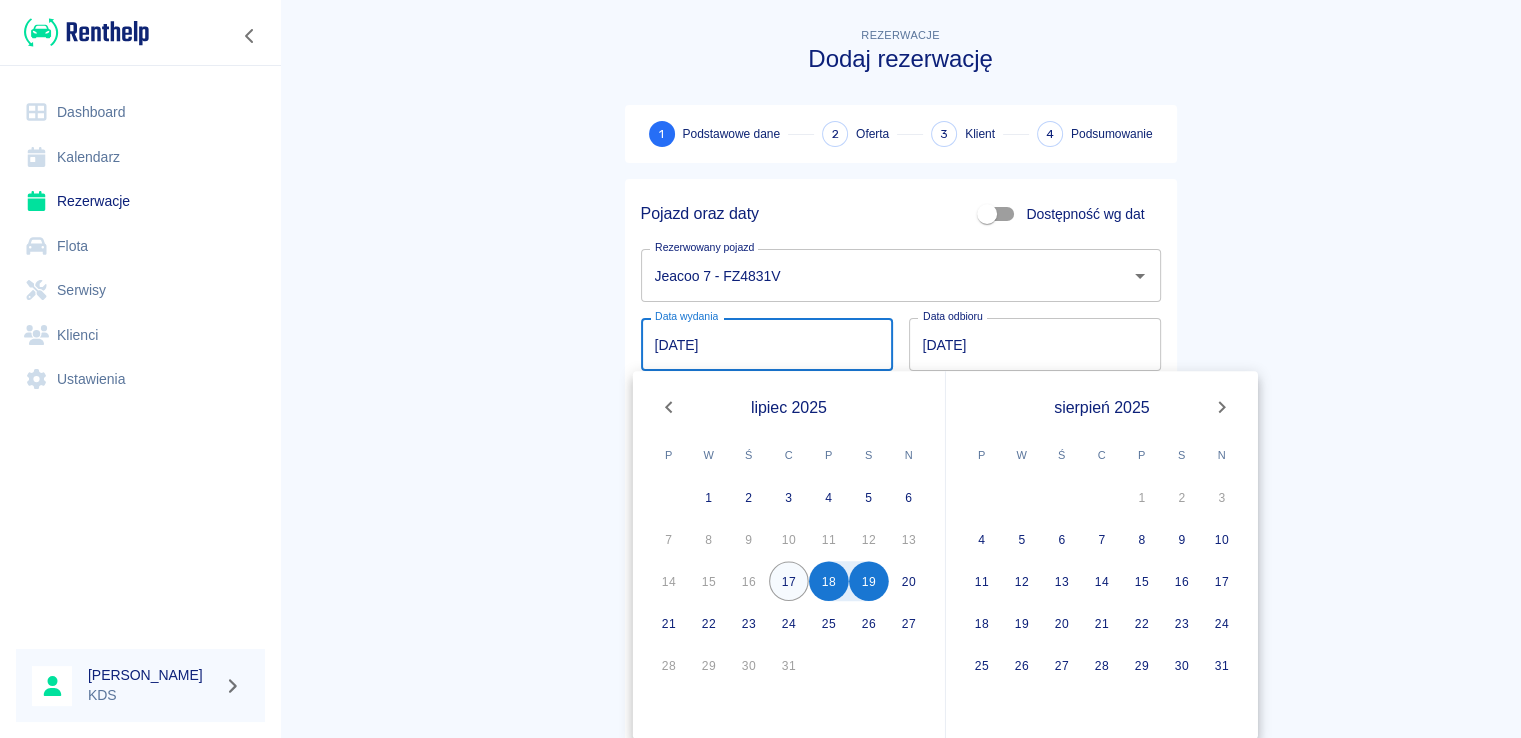 type on "DD.MM.YYYY" 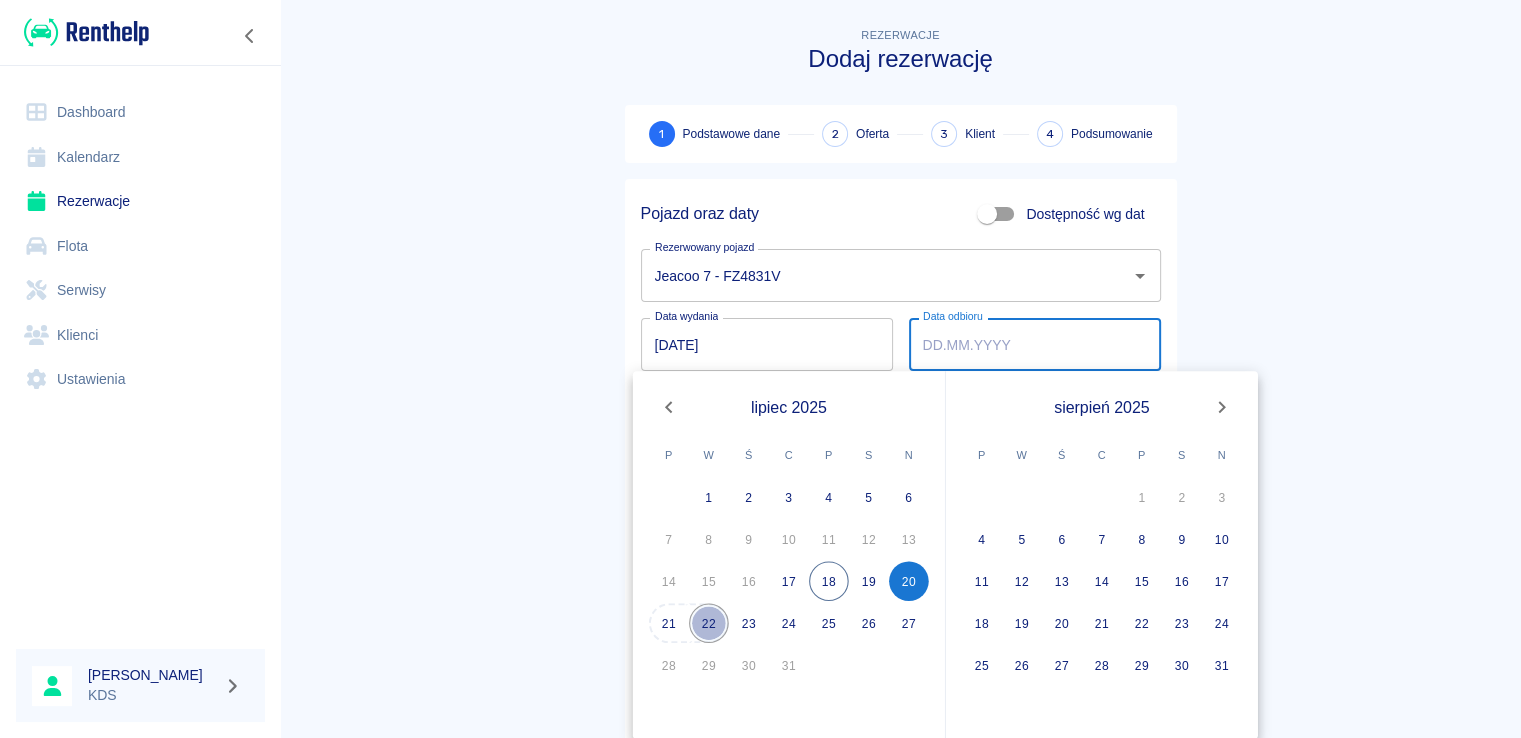 click on "22" at bounding box center [709, 623] 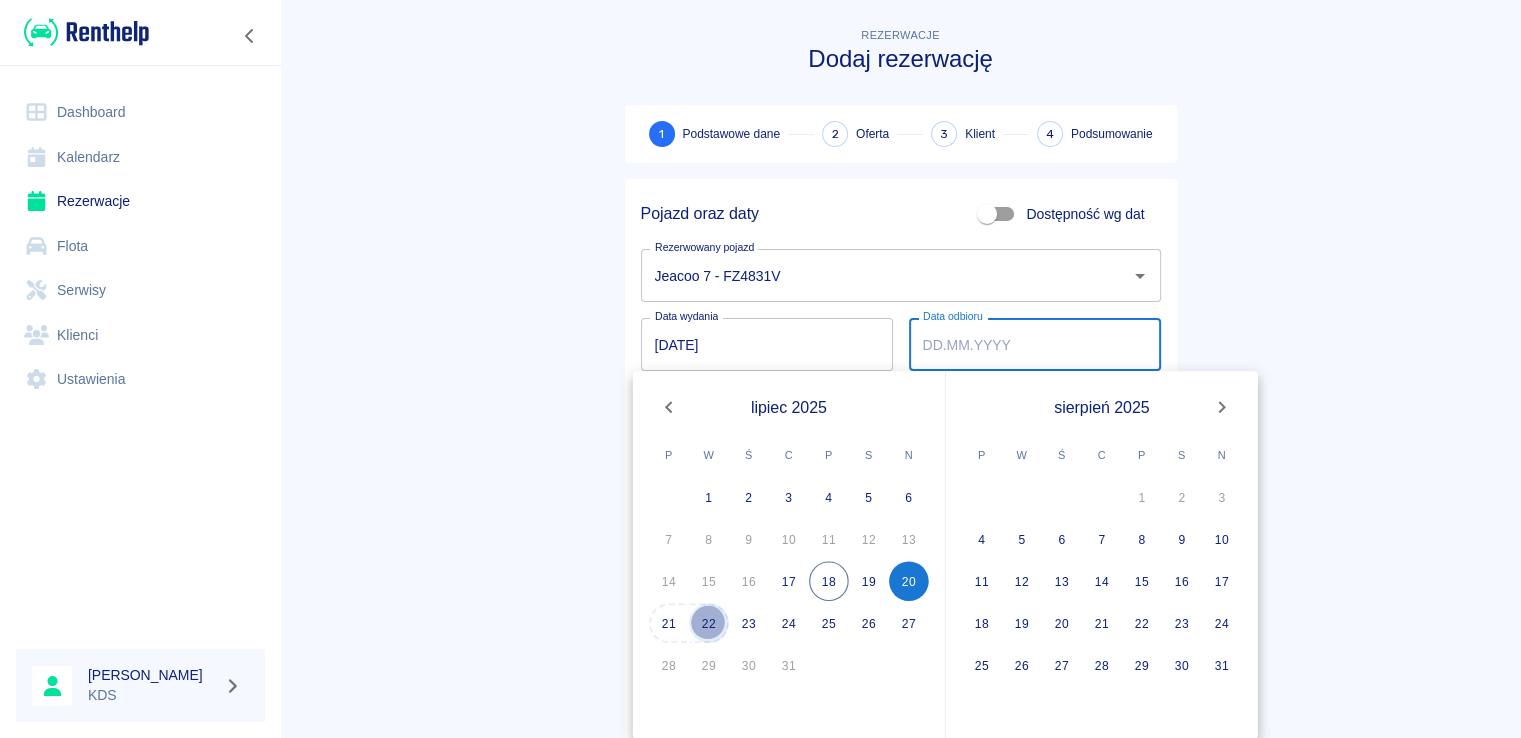 type on "[DATE]" 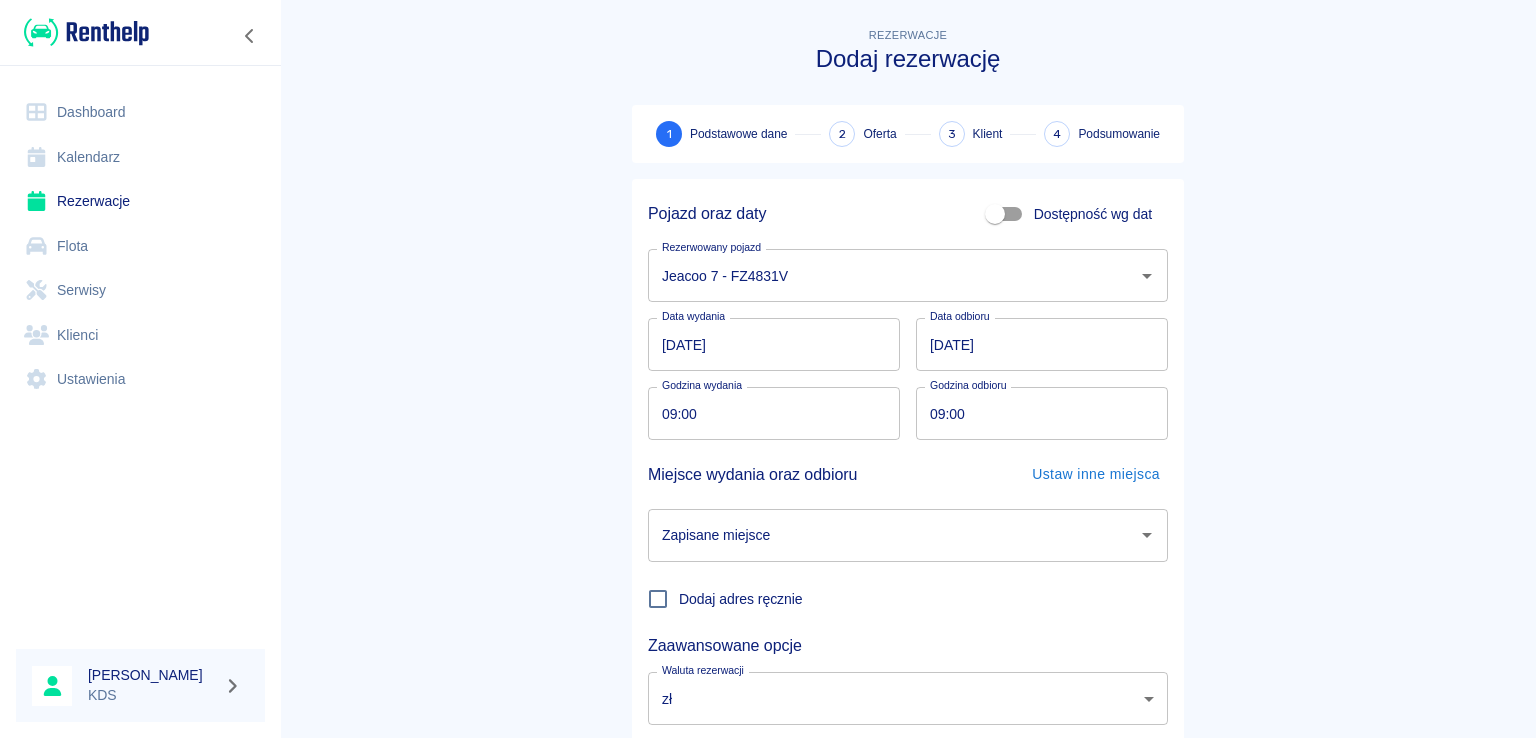 click on "09:00" at bounding box center (767, 413) 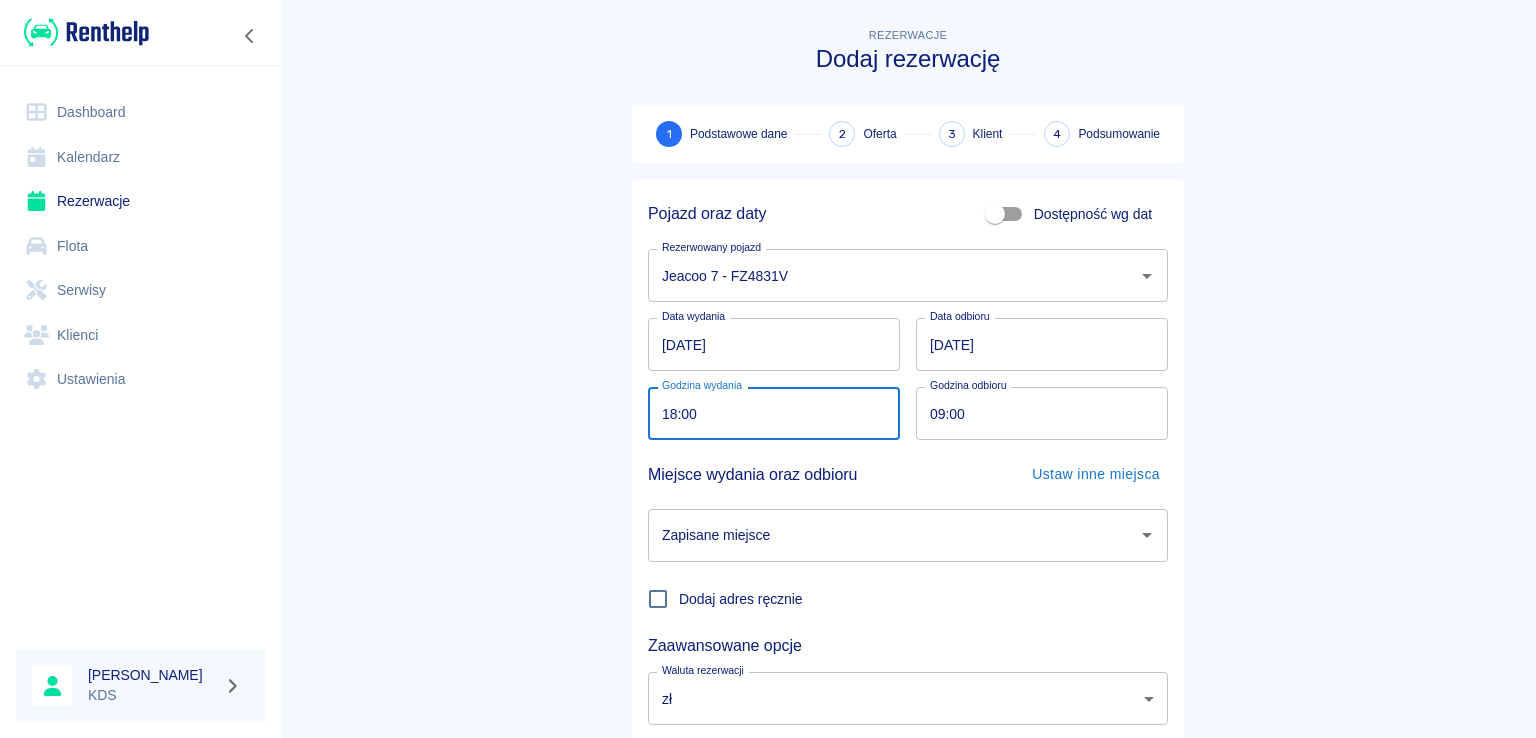 click on "Następny krok" at bounding box center (908, 775) 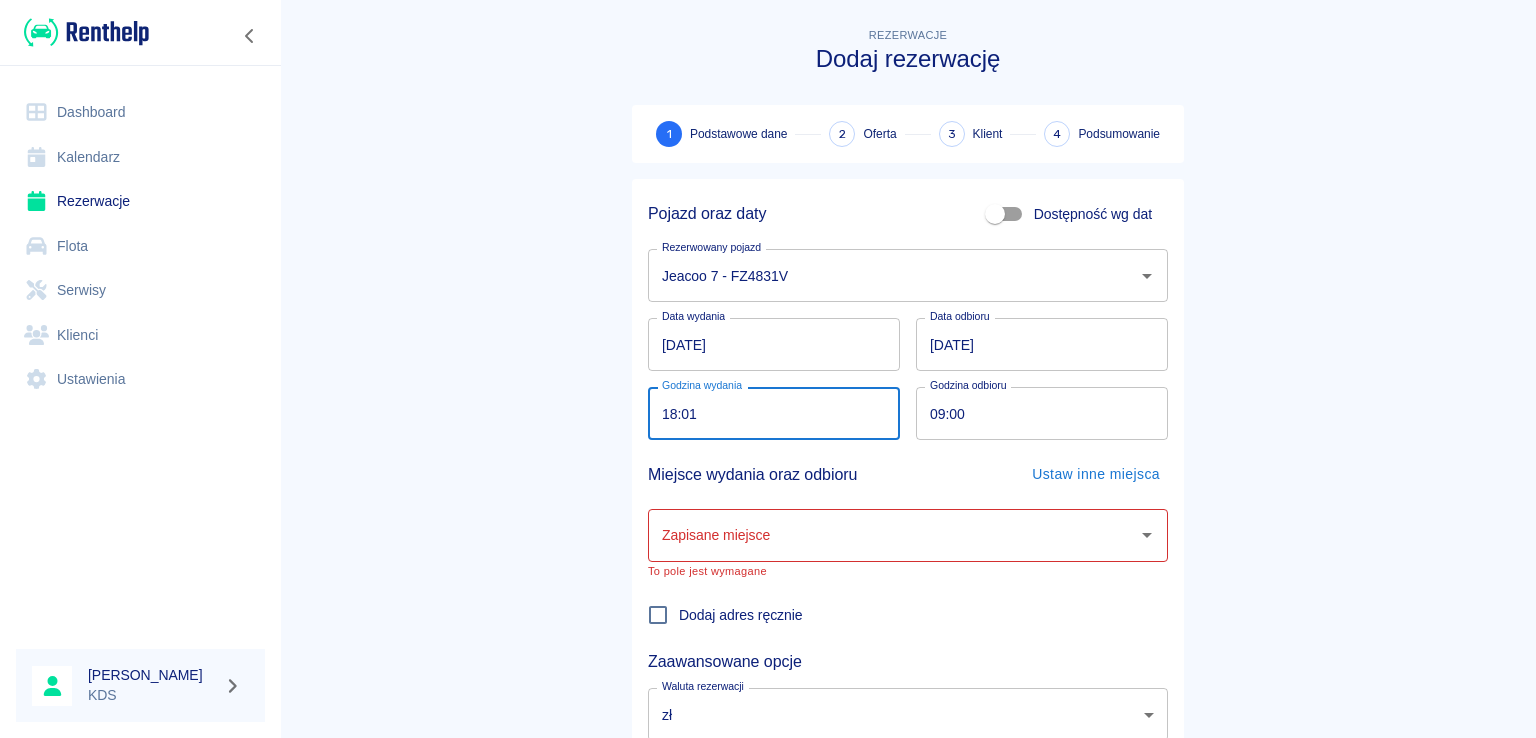 type on "18:01" 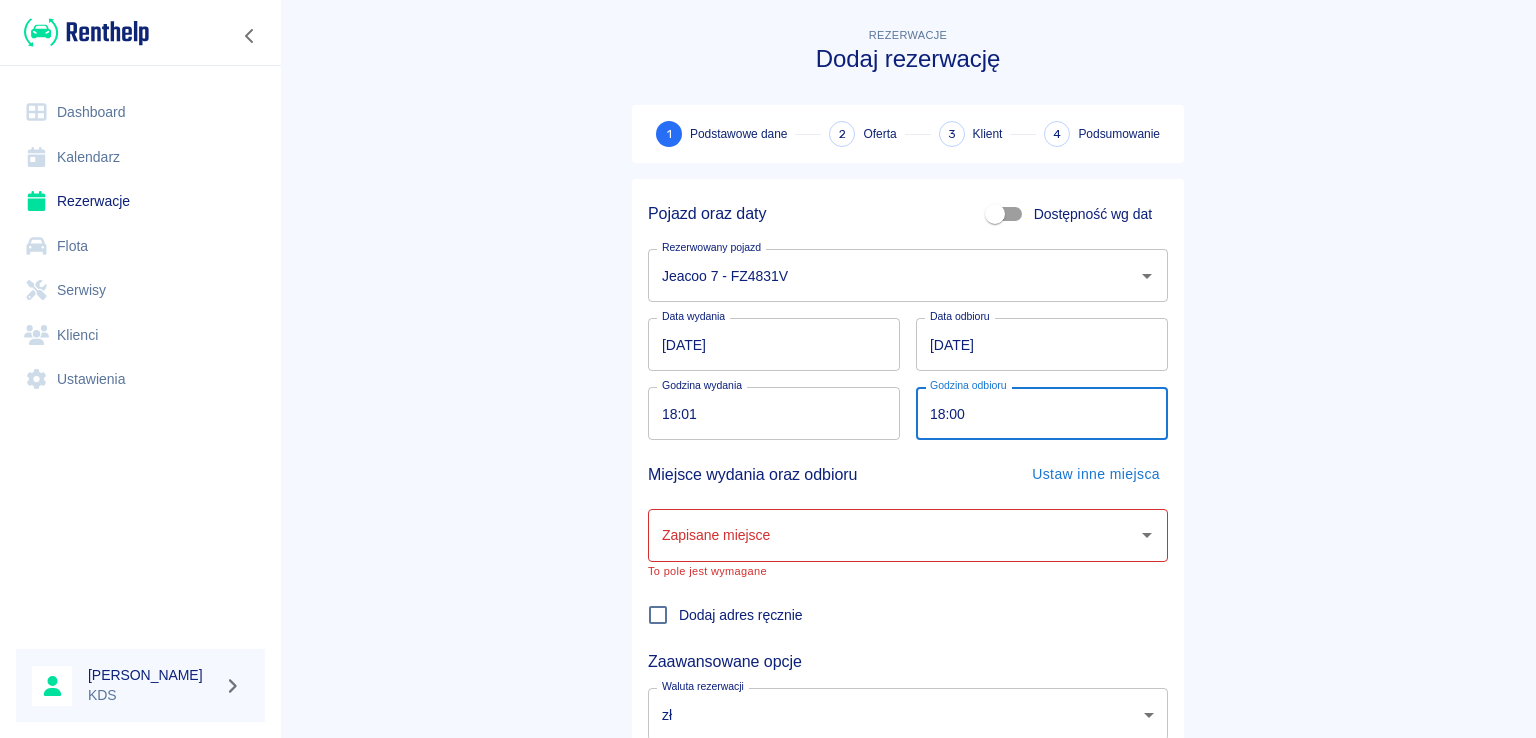 type on "18:00" 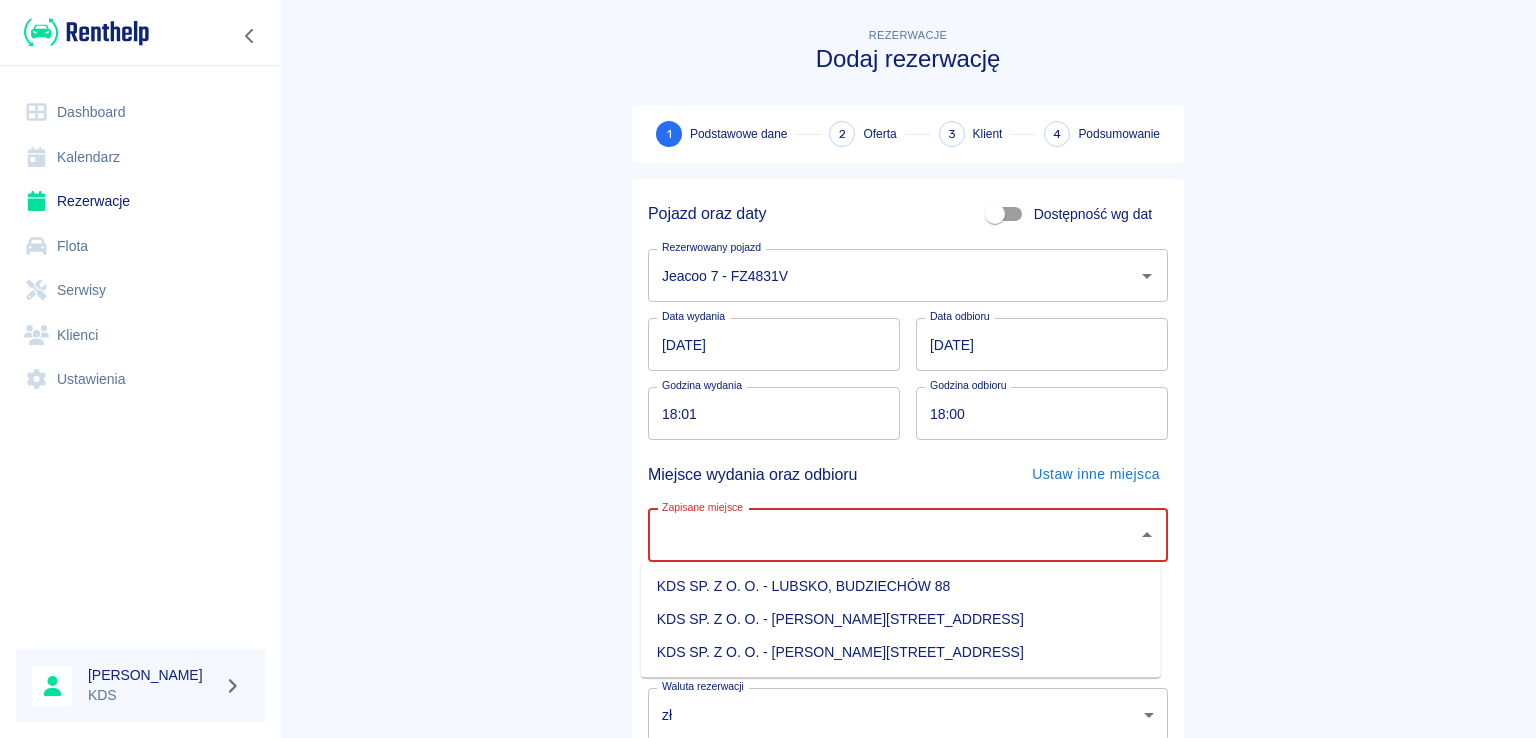 click on "KDS SP. Z O. O. - [PERSON_NAME][STREET_ADDRESS]" at bounding box center (901, 652) 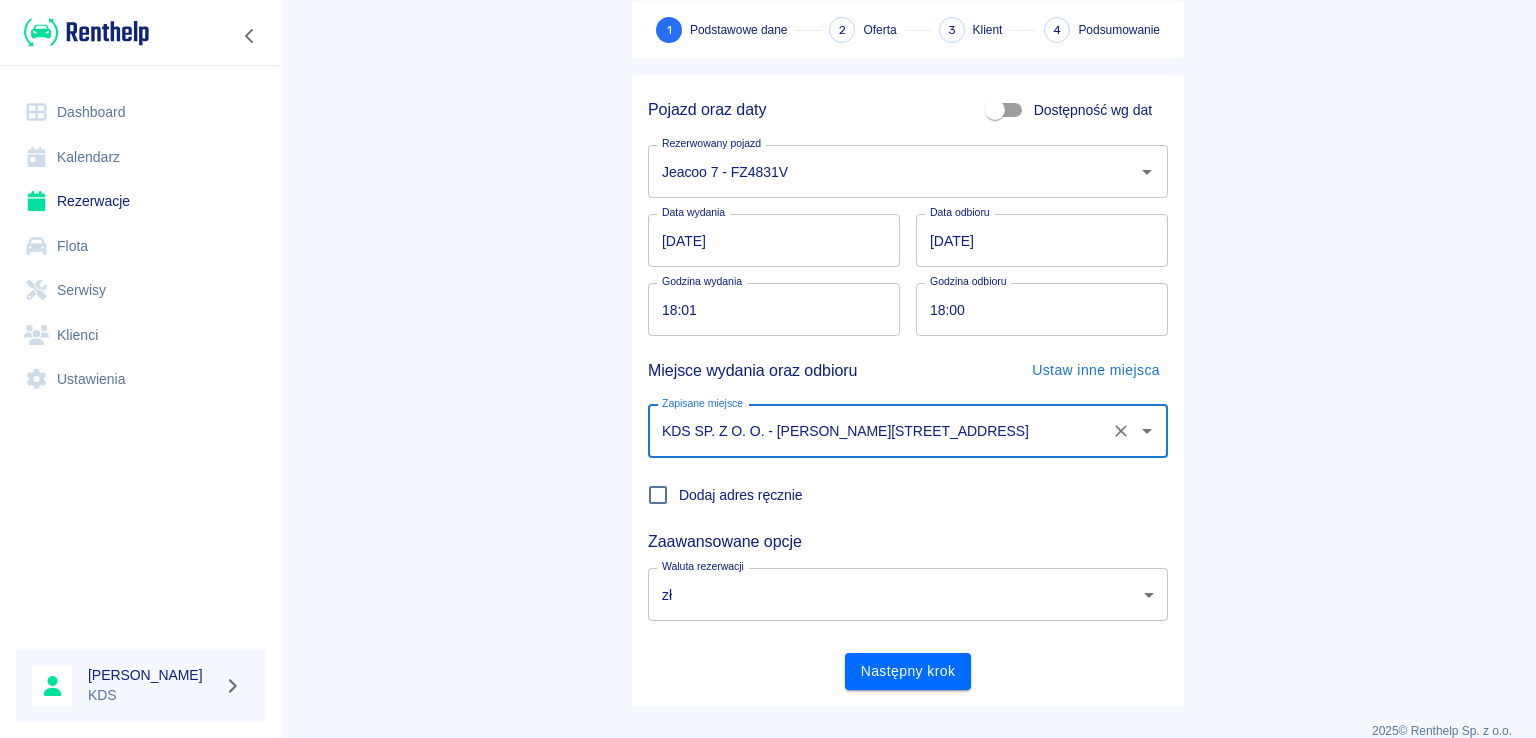 scroll, scrollTop: 110, scrollLeft: 0, axis: vertical 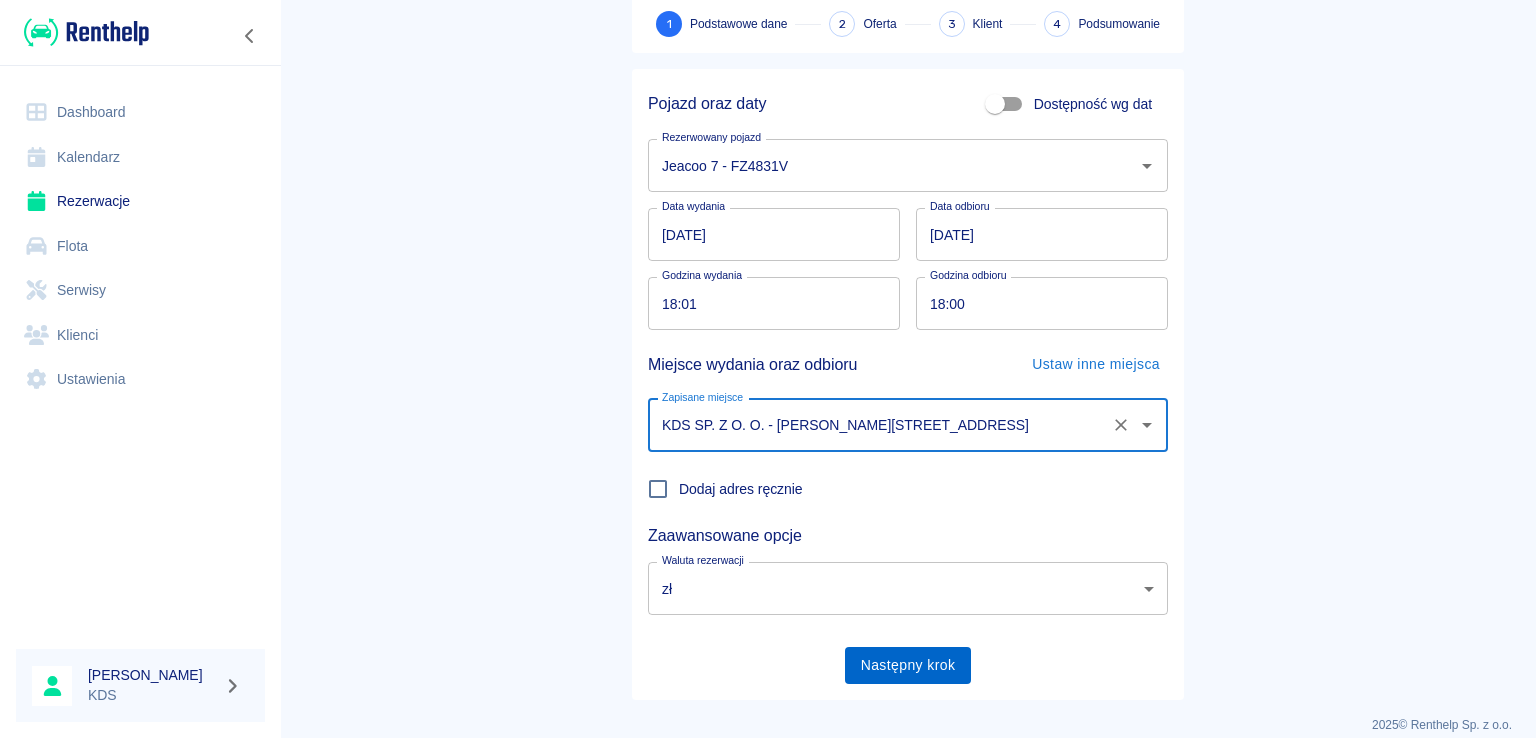 click on "Następny krok" at bounding box center (908, 665) 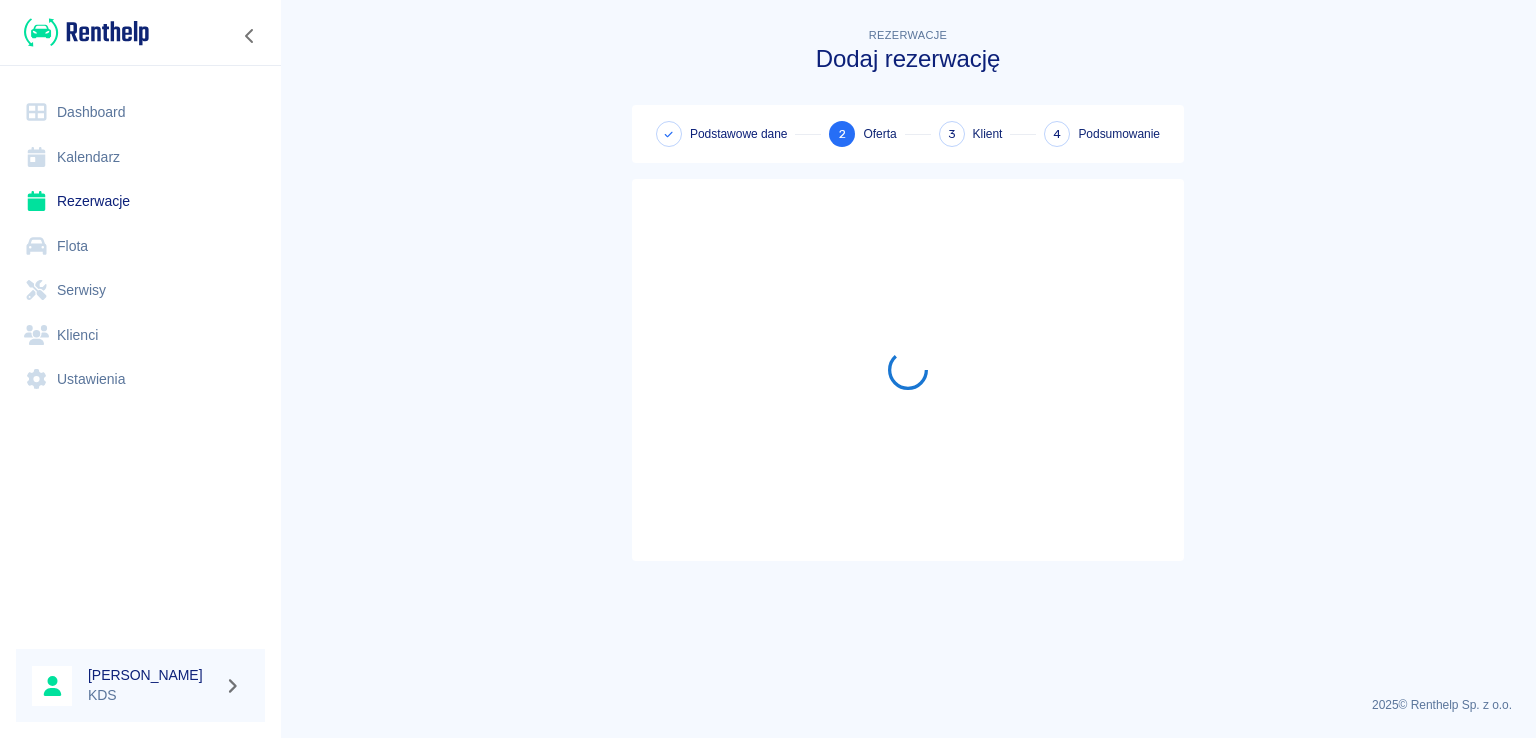 scroll, scrollTop: 0, scrollLeft: 0, axis: both 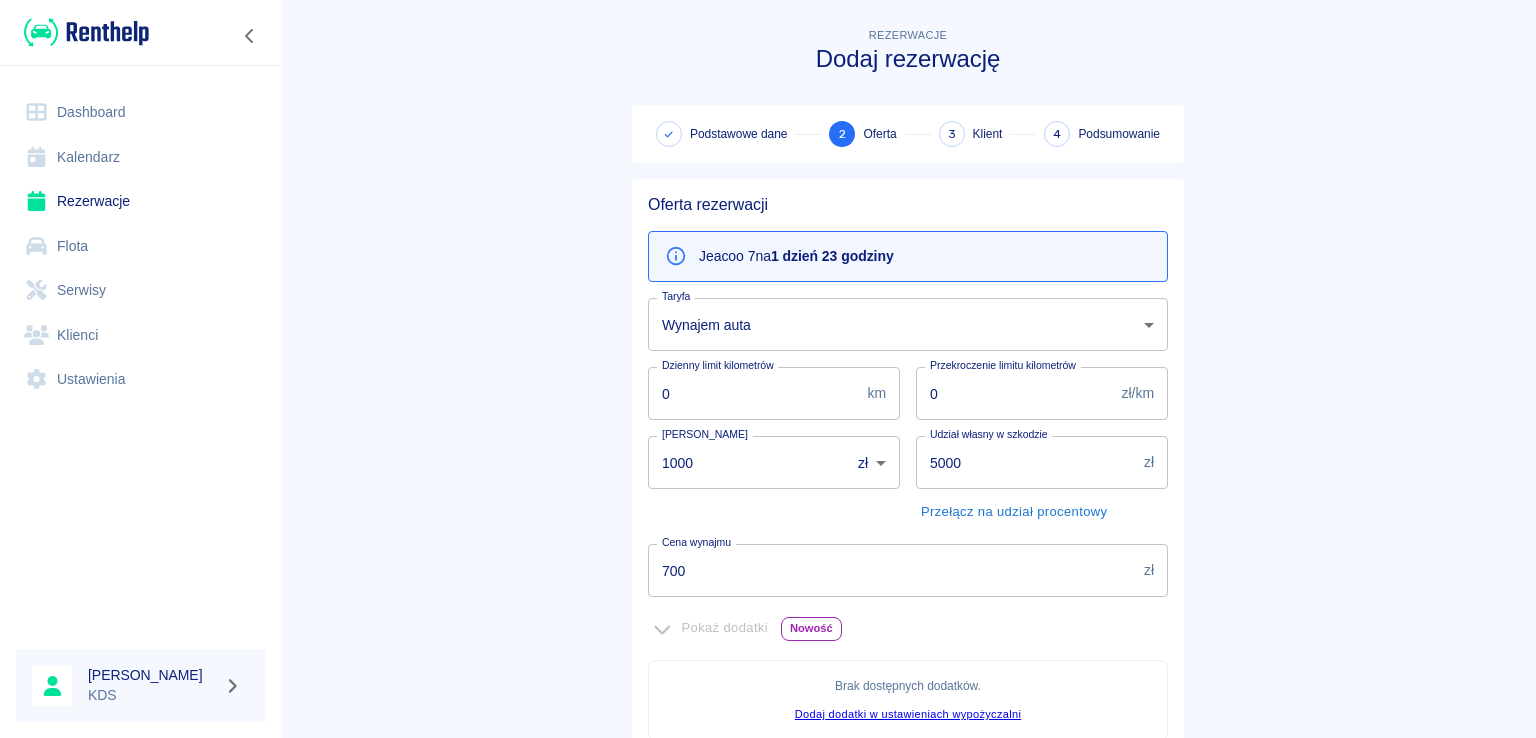 click on "Używamy plików Cookies, by zapewnić Ci najlepsze możliwe doświadczenie. Aby dowiedzieć się więcej, zapoznaj się z naszą Polityką Prywatności.  Polityka Prywatności Rozumiem Dashboard Kalendarz Rezerwacje Flota Serwisy Klienci Ustawienia [PERSON_NAME] KDS Rezerwacje Dodaj rezerwację Podstawowe dane 2 Oferta 3 Klient 4 Podsumowanie Oferta rezerwacji Jeacoo 7  na  1 dzień 23 godziny Taryfa Wynajem auta 9aafa796-8121-488a-9838-126aa1cda72d Taryfa Dzienny limit kilometrów 0 km Dzienny limit kilometrów Przekroczenie limitu kilometrów 0 zł/km Przekroczenie limitu kilometrów Kaucja 1000 zł PLN ​ Kaucja Udział własny w szkodzie 5000 zł Udział własny w szkodzie Przełącz na udział procentowy Cena wynajmu 700 zł Cena wynajmu Pokaż dodatki Nowość Brak dostępnych dodatków . Dodaj dodatki w ustawieniach wypożyczalni +  Dodaj rabat Podsumowanie Cena wynajmu 700,00 zł Suma całkowita 700,00 zł Dodaj notatkę do umowy Poprzedni krok Następny krok 2025  © Renthelp Sp. z o.o." at bounding box center [768, 369] 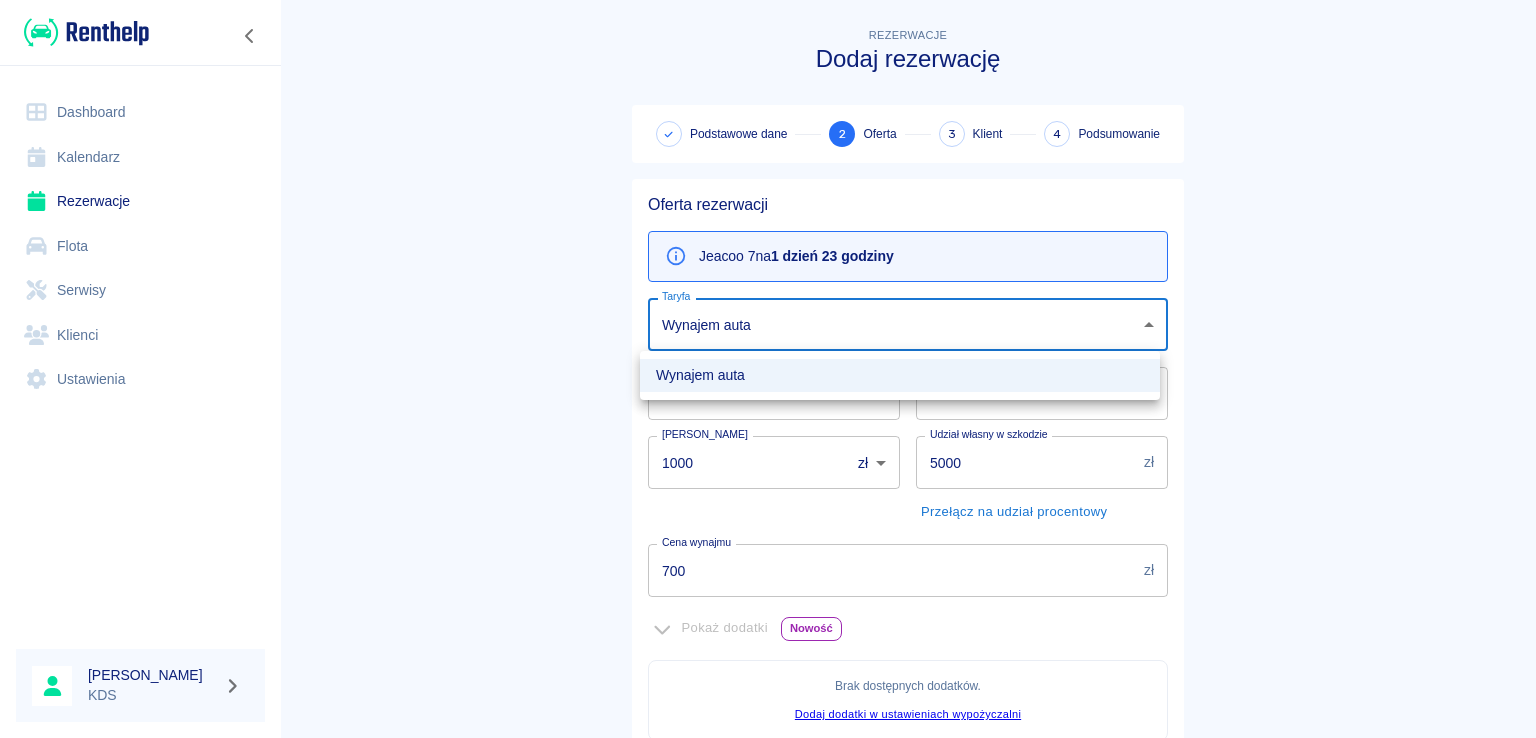 click at bounding box center [768, 369] 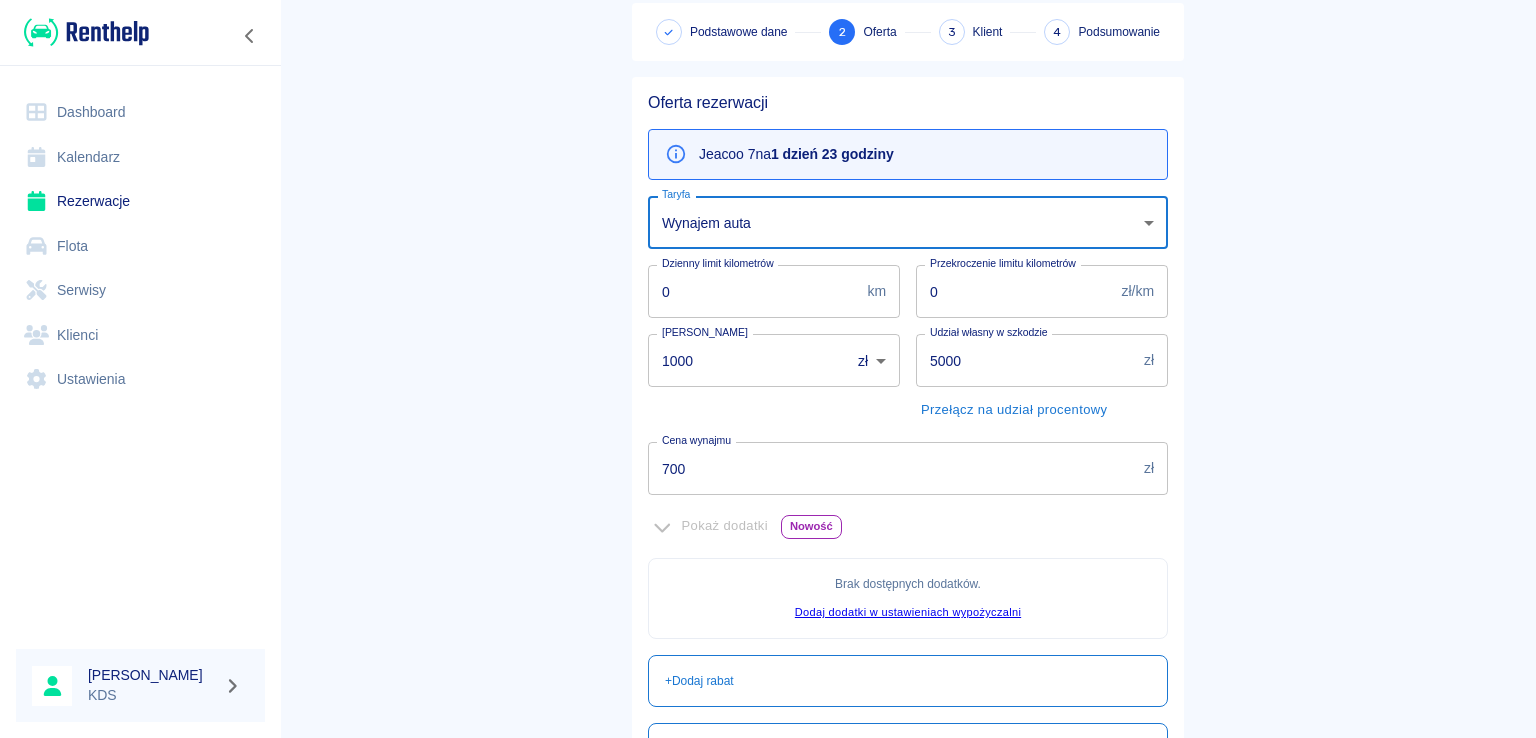 scroll, scrollTop: 150, scrollLeft: 0, axis: vertical 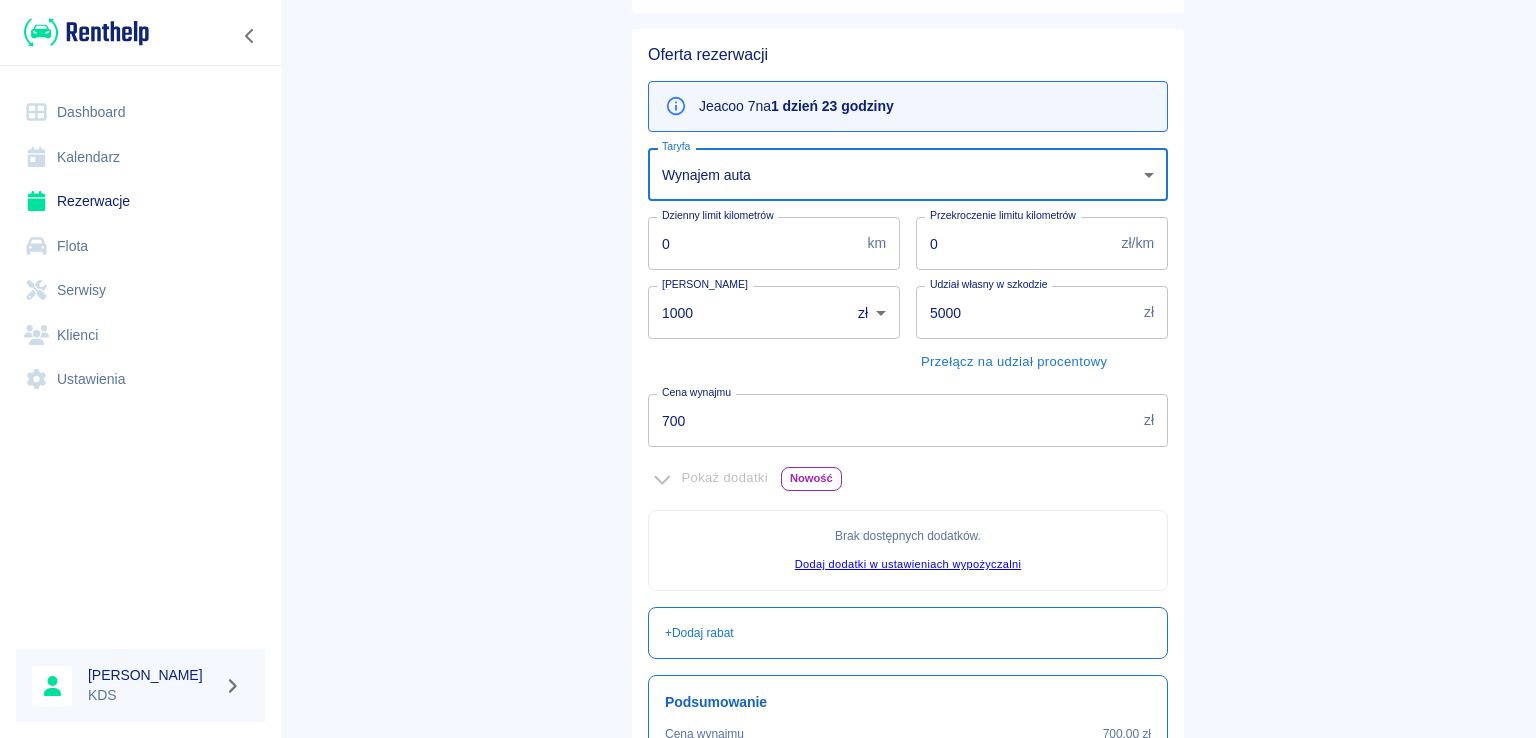 click on "700" at bounding box center (892, 420) 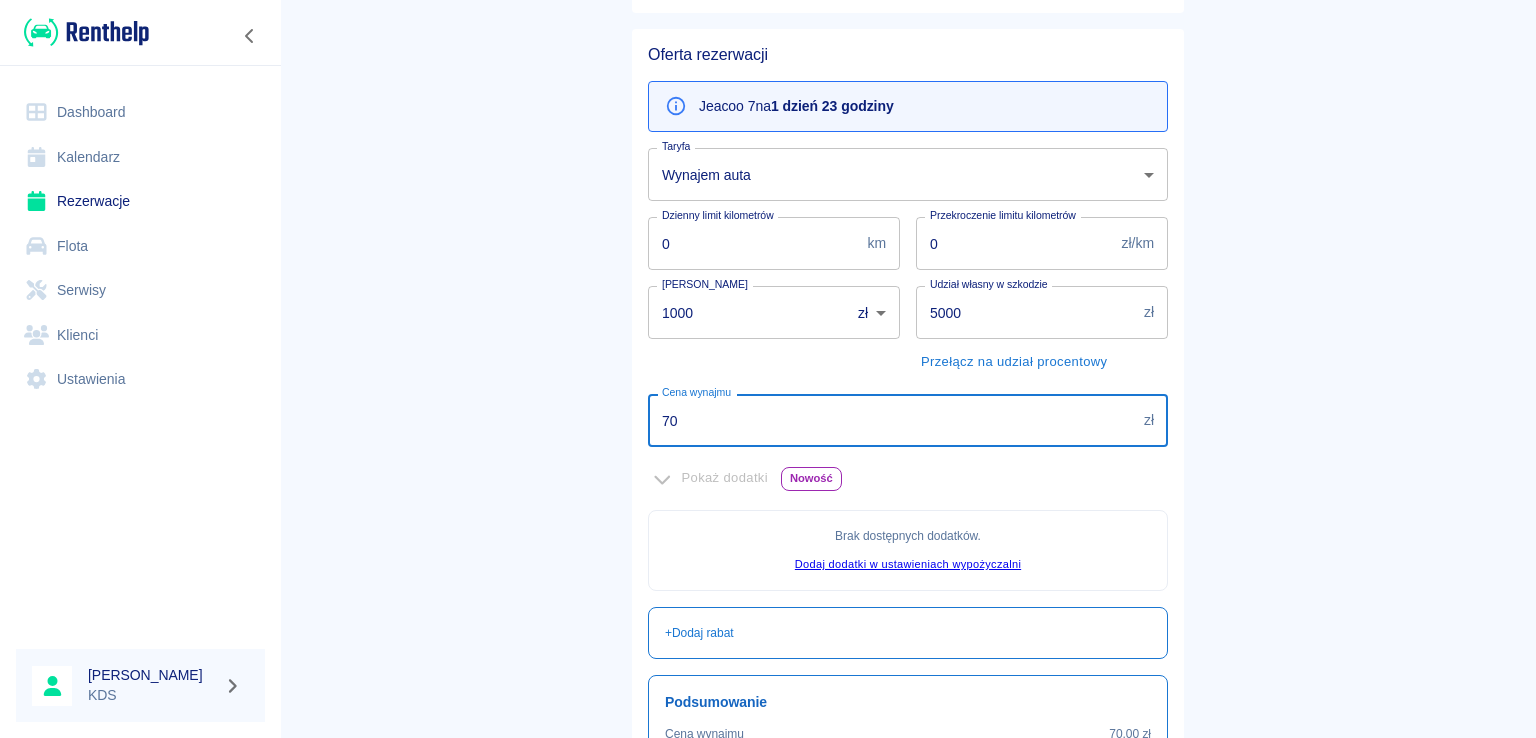 type on "7" 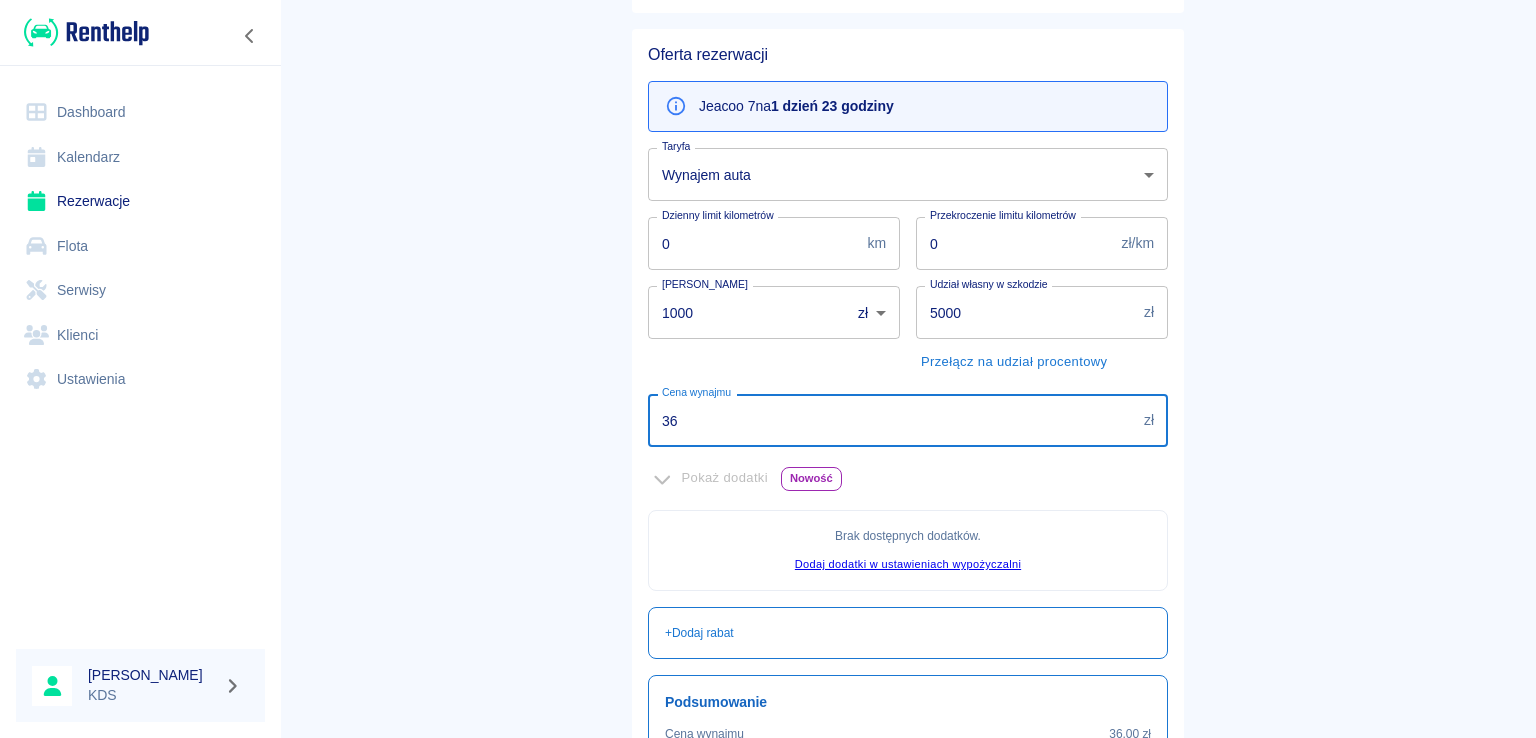 type on "360" 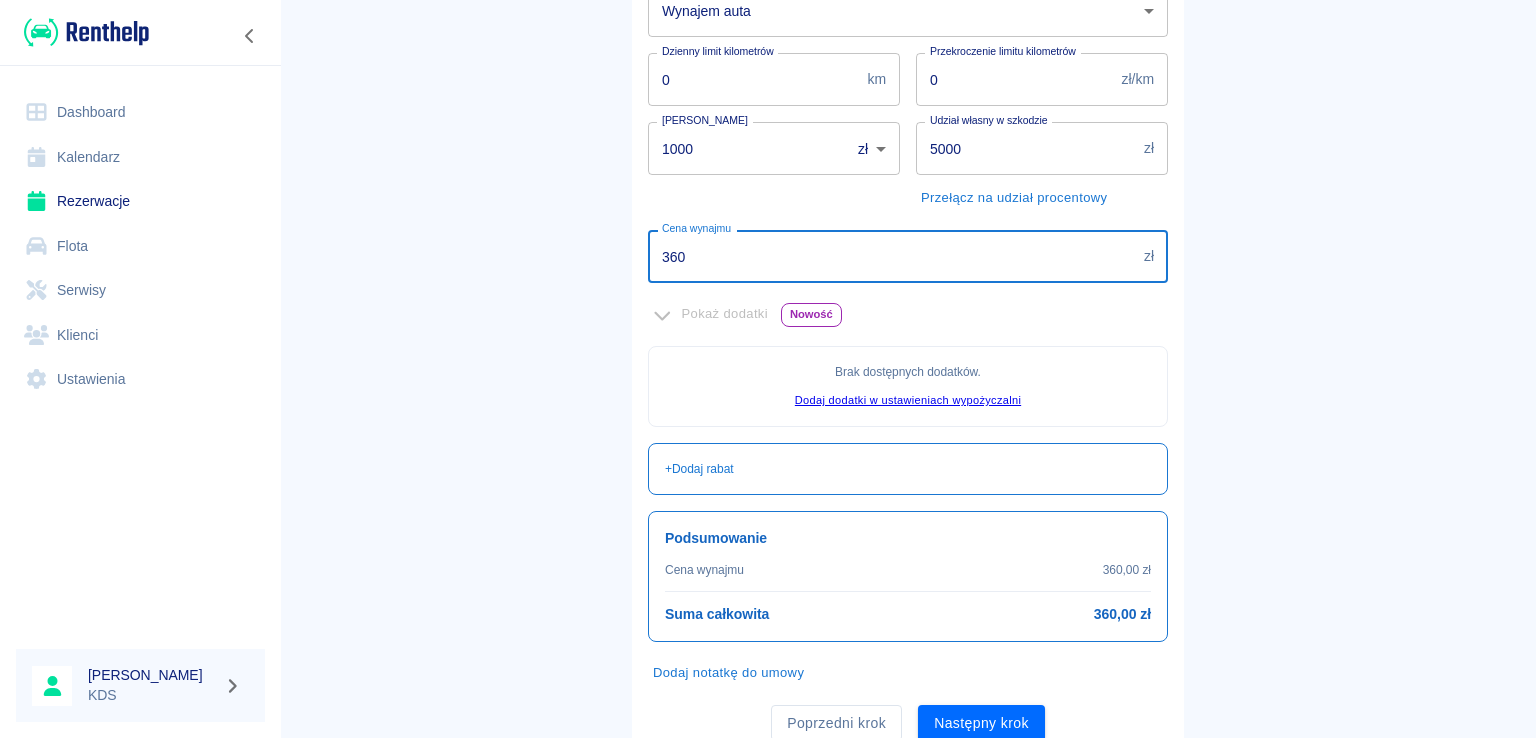 scroll, scrollTop: 346, scrollLeft: 0, axis: vertical 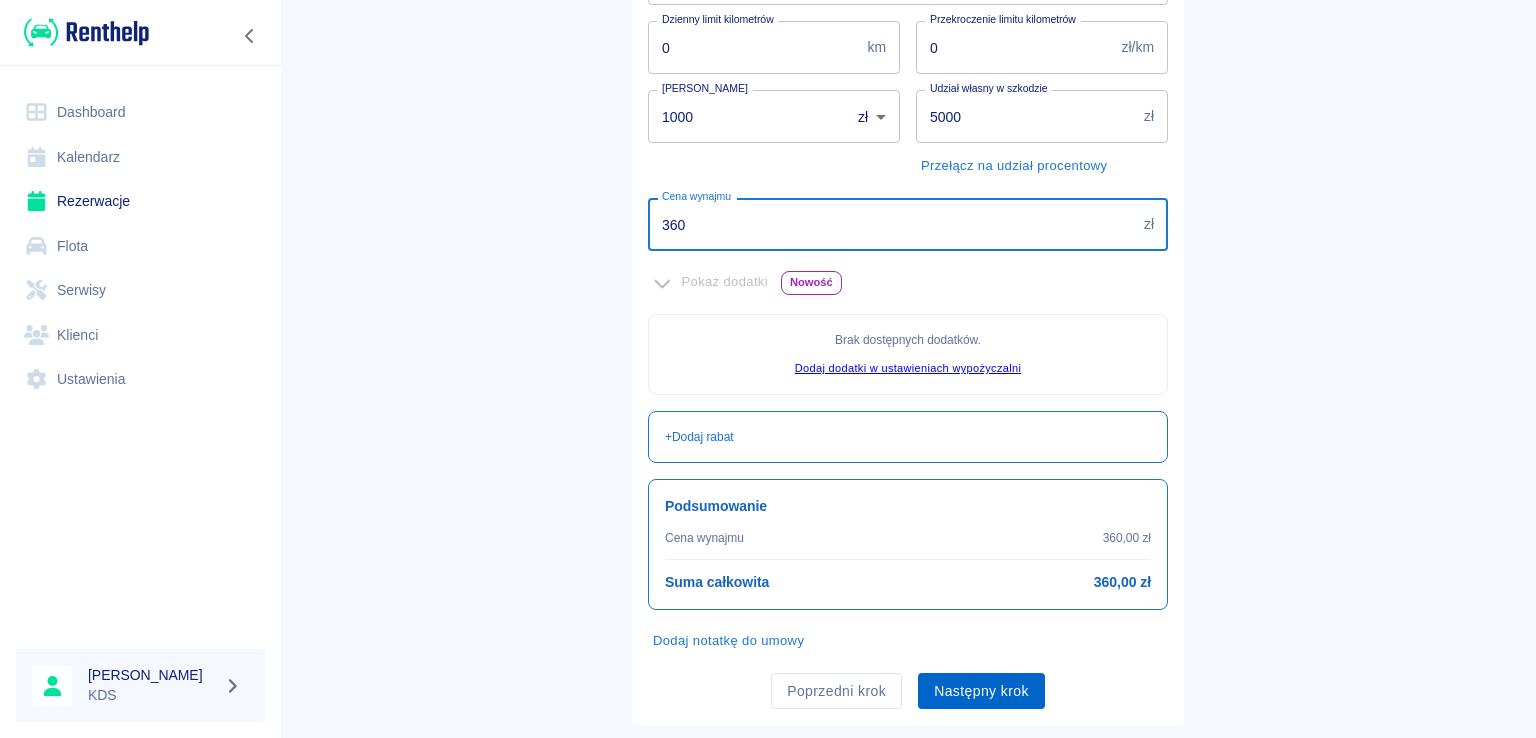 click on "Następny krok" at bounding box center (981, 691) 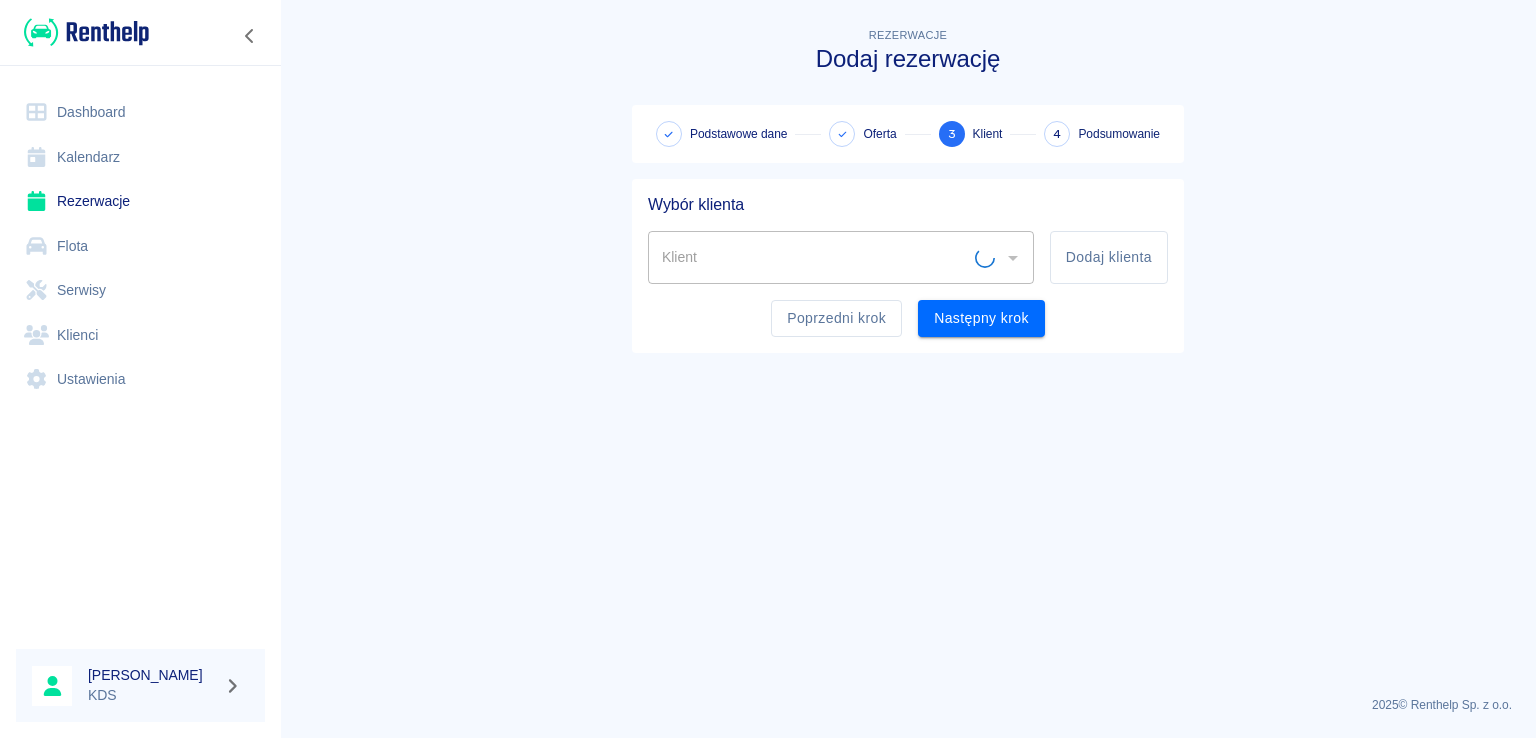 scroll, scrollTop: 0, scrollLeft: 0, axis: both 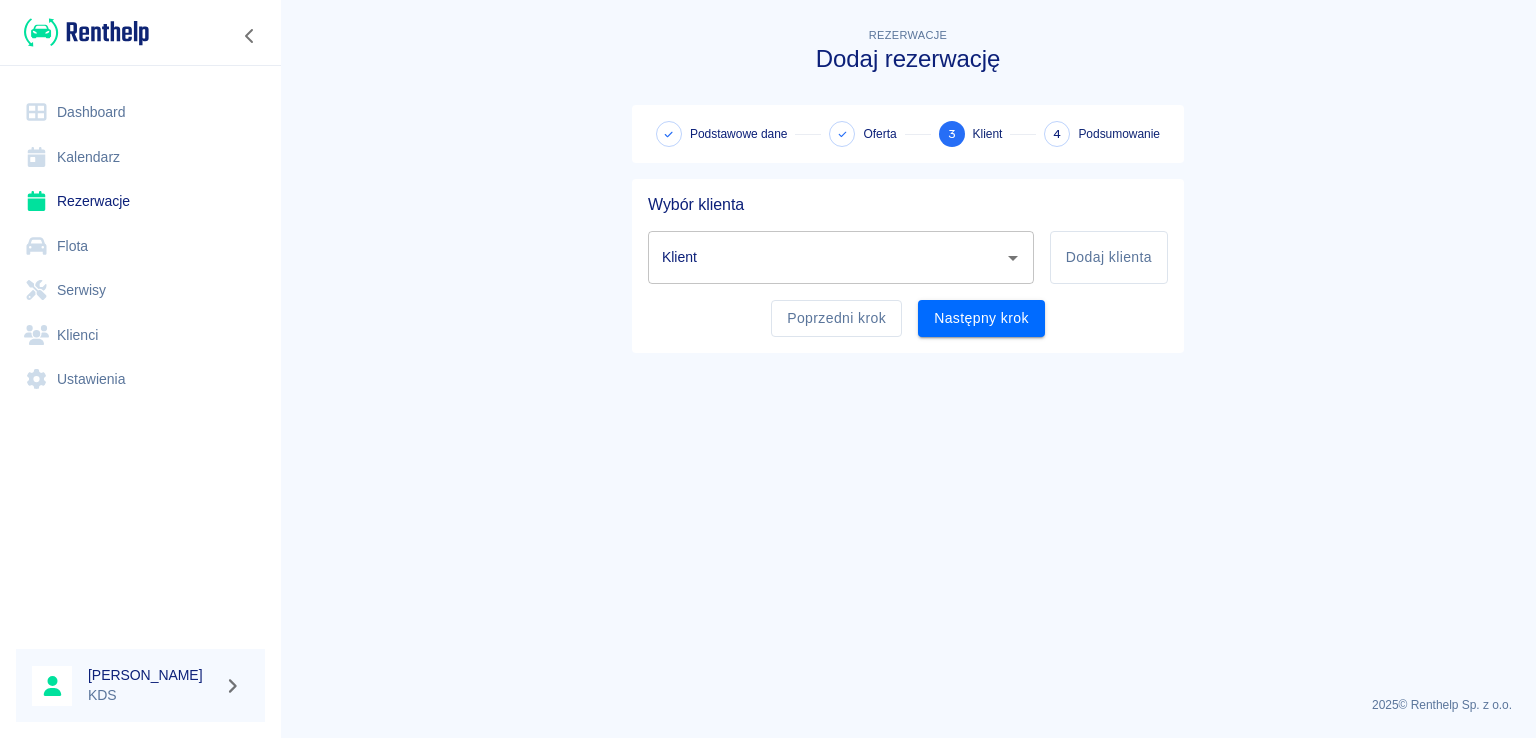 click on "Klient" at bounding box center [841, 257] 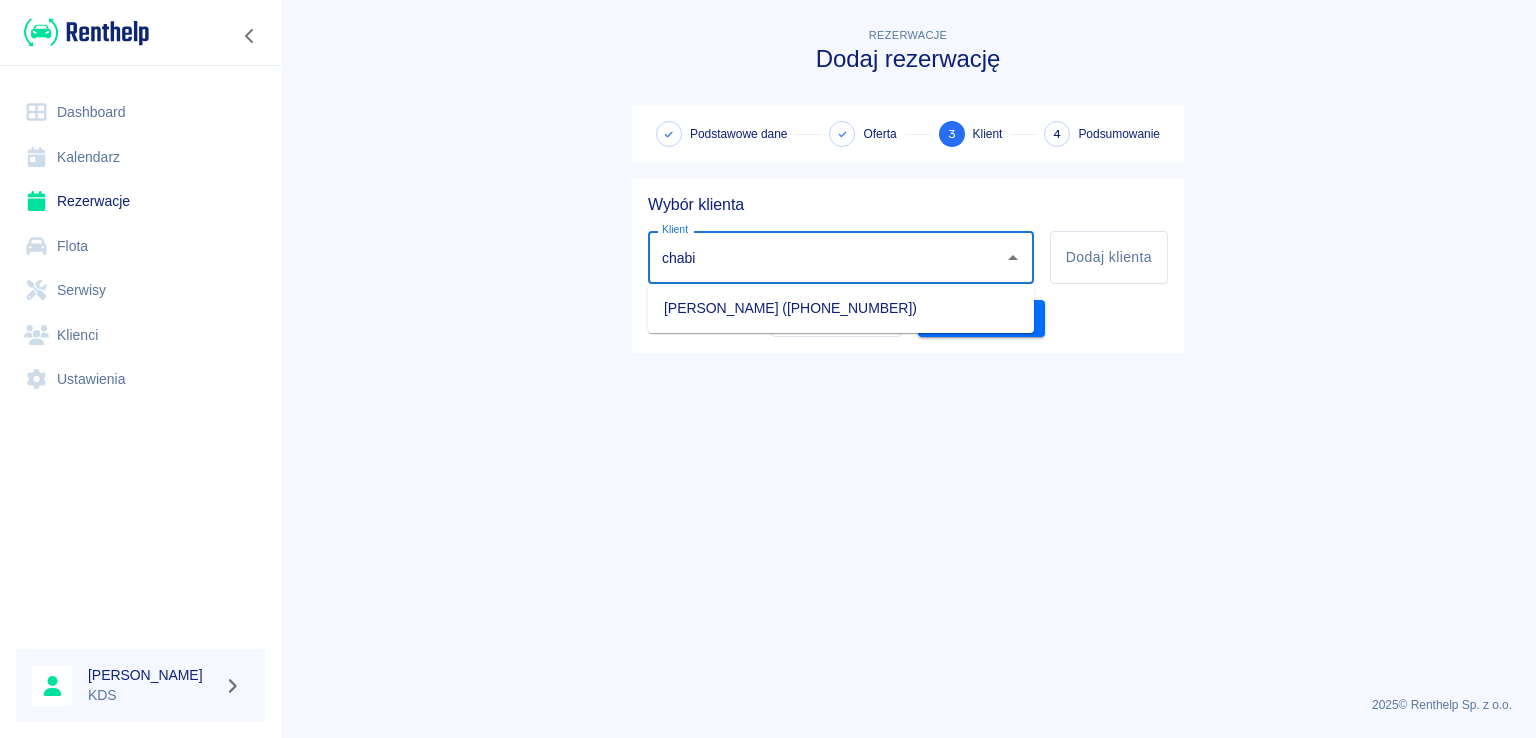 click on "[PERSON_NAME] ([PHONE_NUMBER])" at bounding box center (841, 308) 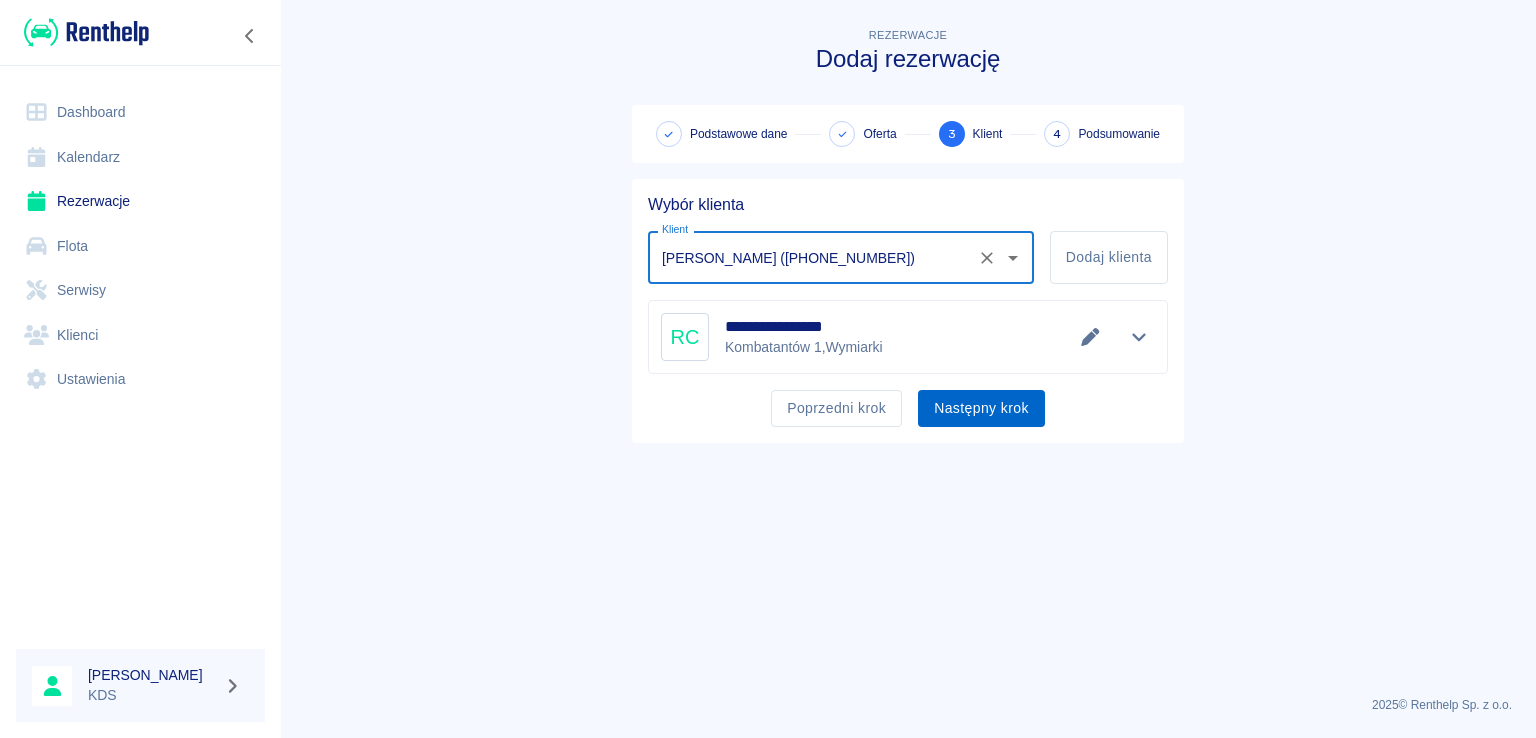 type on "[PERSON_NAME] ([PHONE_NUMBER])" 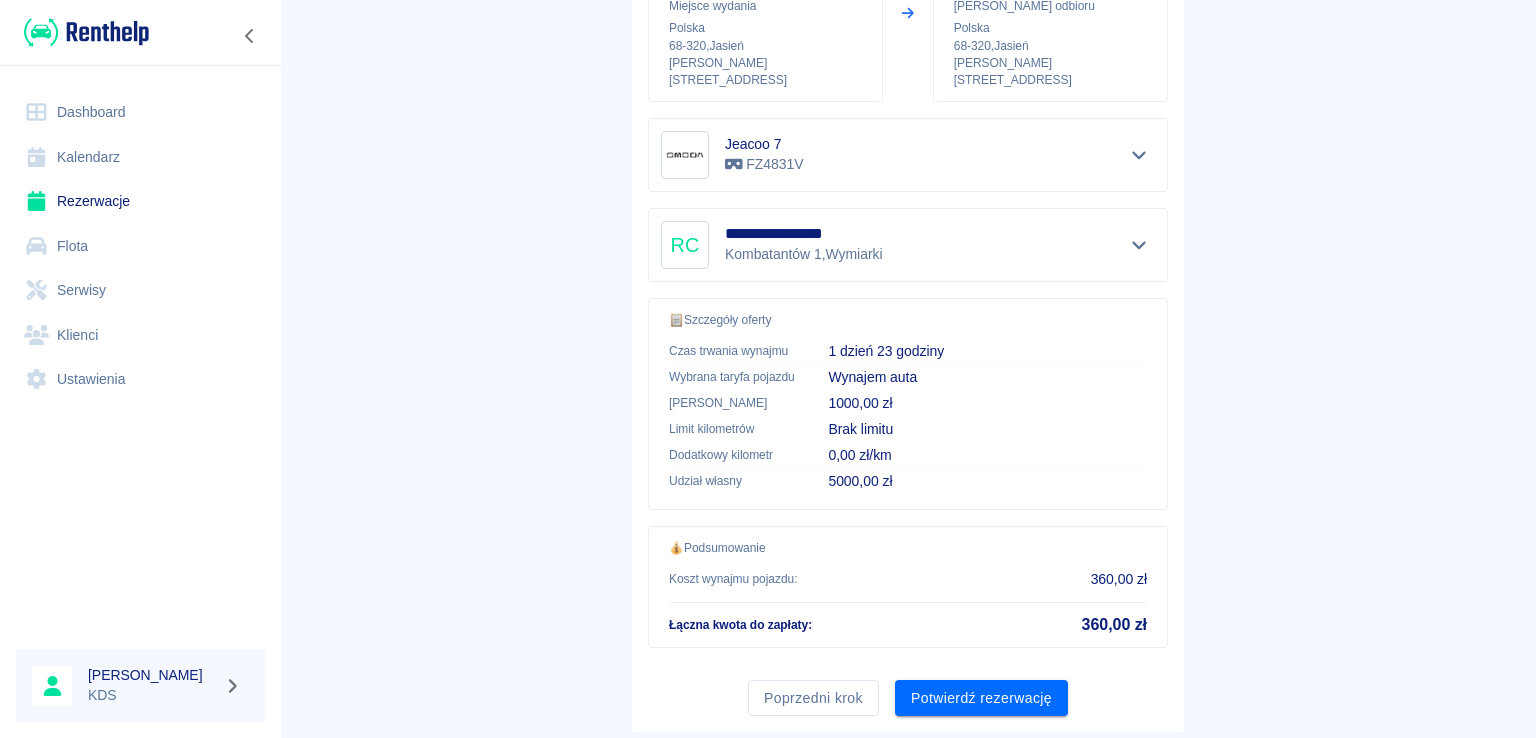 scroll, scrollTop: 338, scrollLeft: 0, axis: vertical 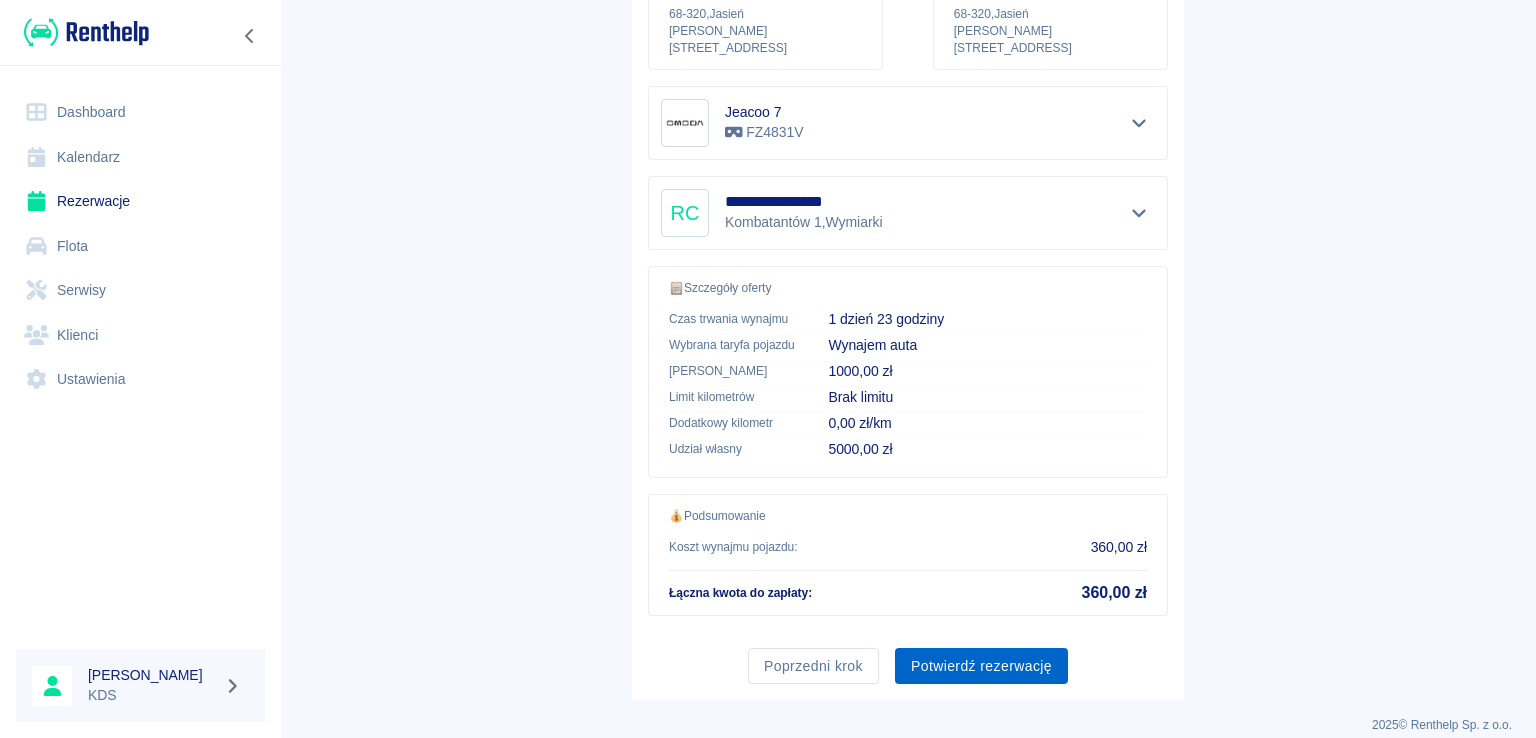 click on "Potwierdź rezerwację" at bounding box center [981, 666] 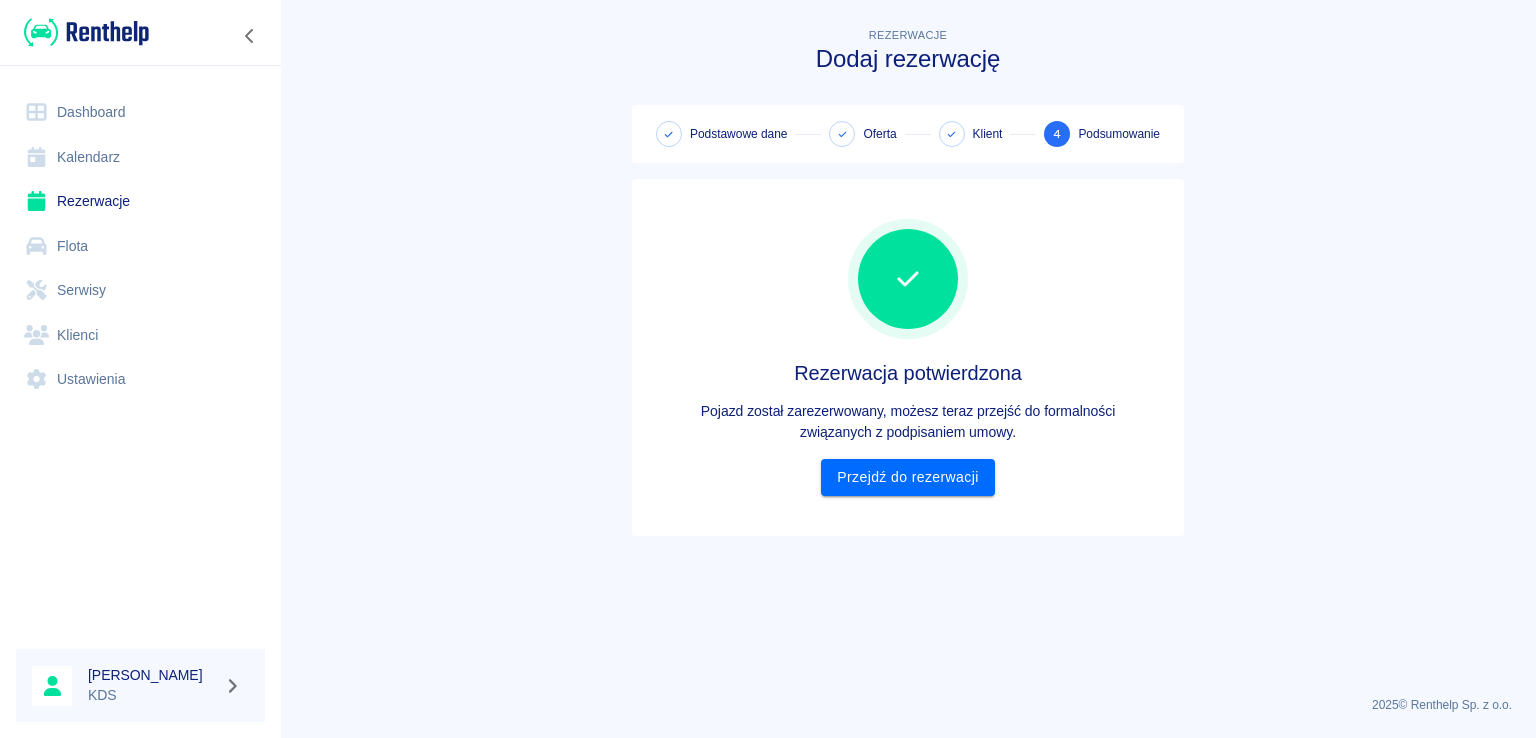 scroll, scrollTop: 0, scrollLeft: 0, axis: both 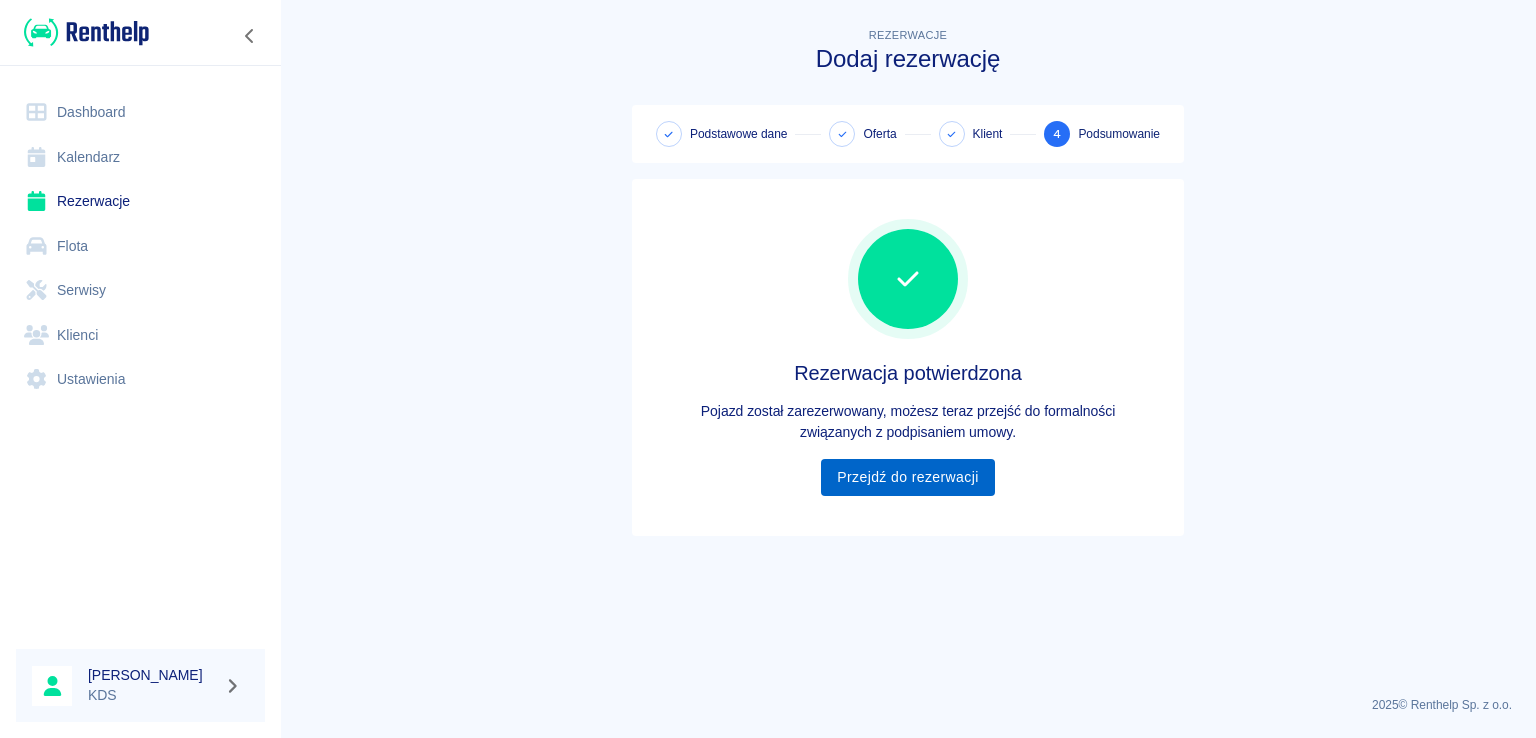 click on "Przejdź do rezerwacji" at bounding box center (907, 477) 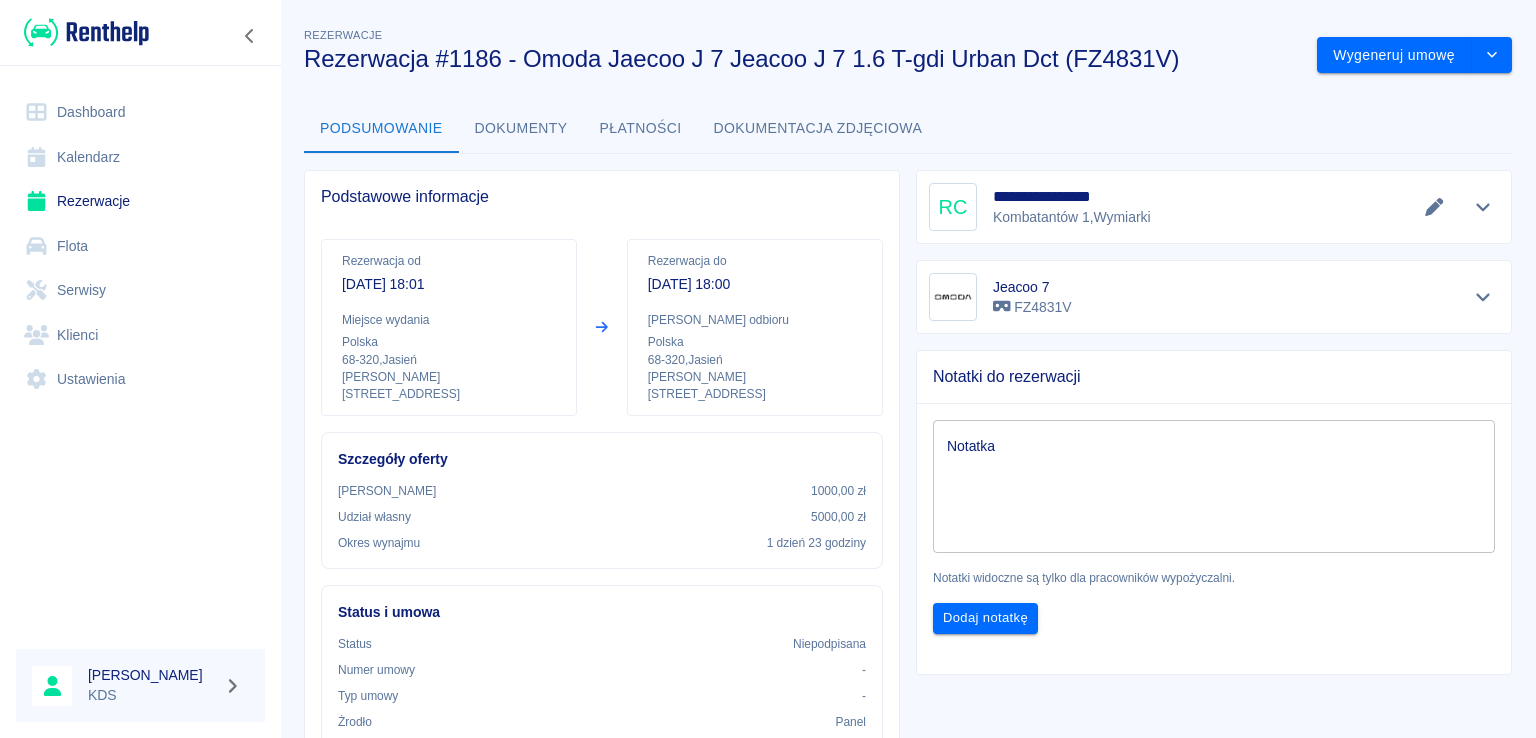 click on "Kalendarz" at bounding box center (140, 157) 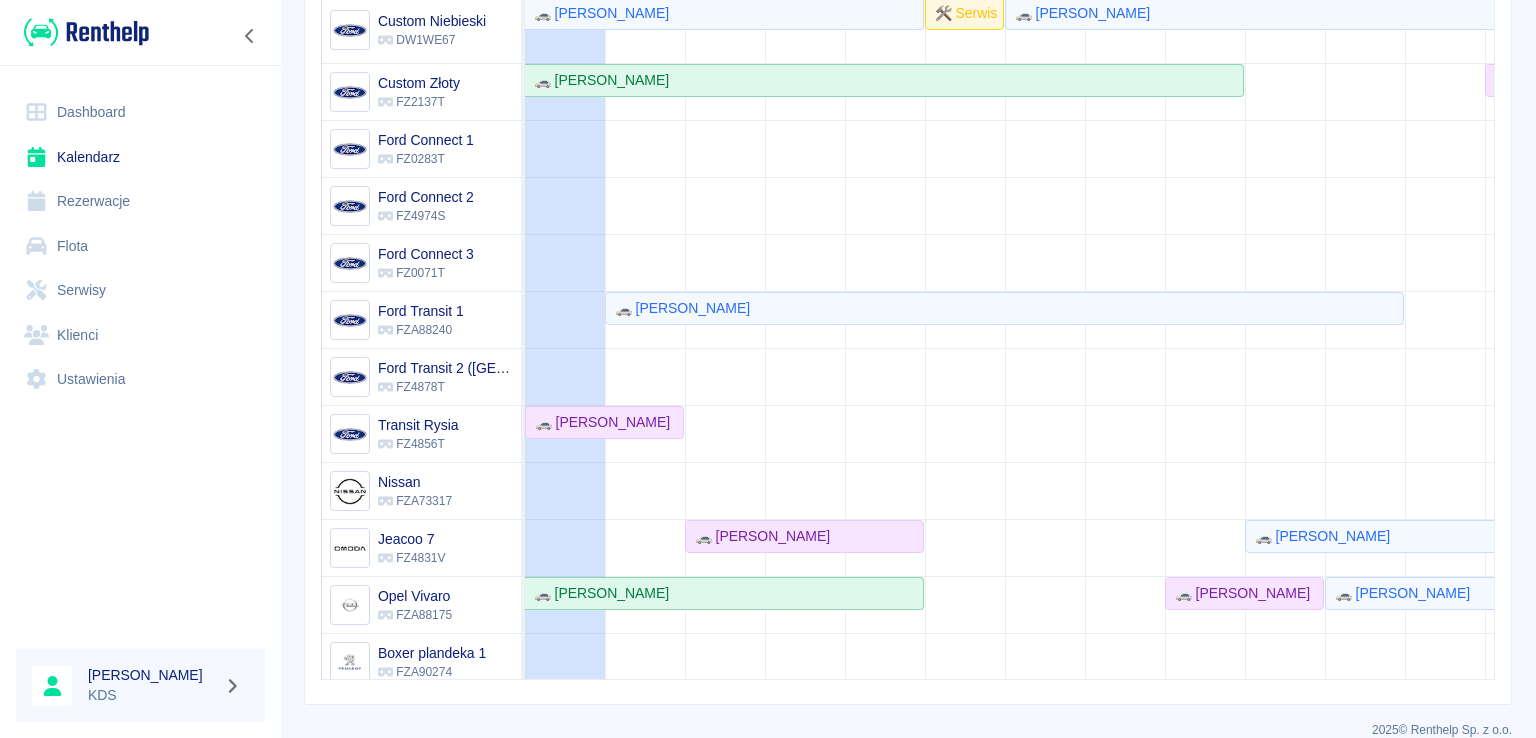 scroll, scrollTop: 374, scrollLeft: 0, axis: vertical 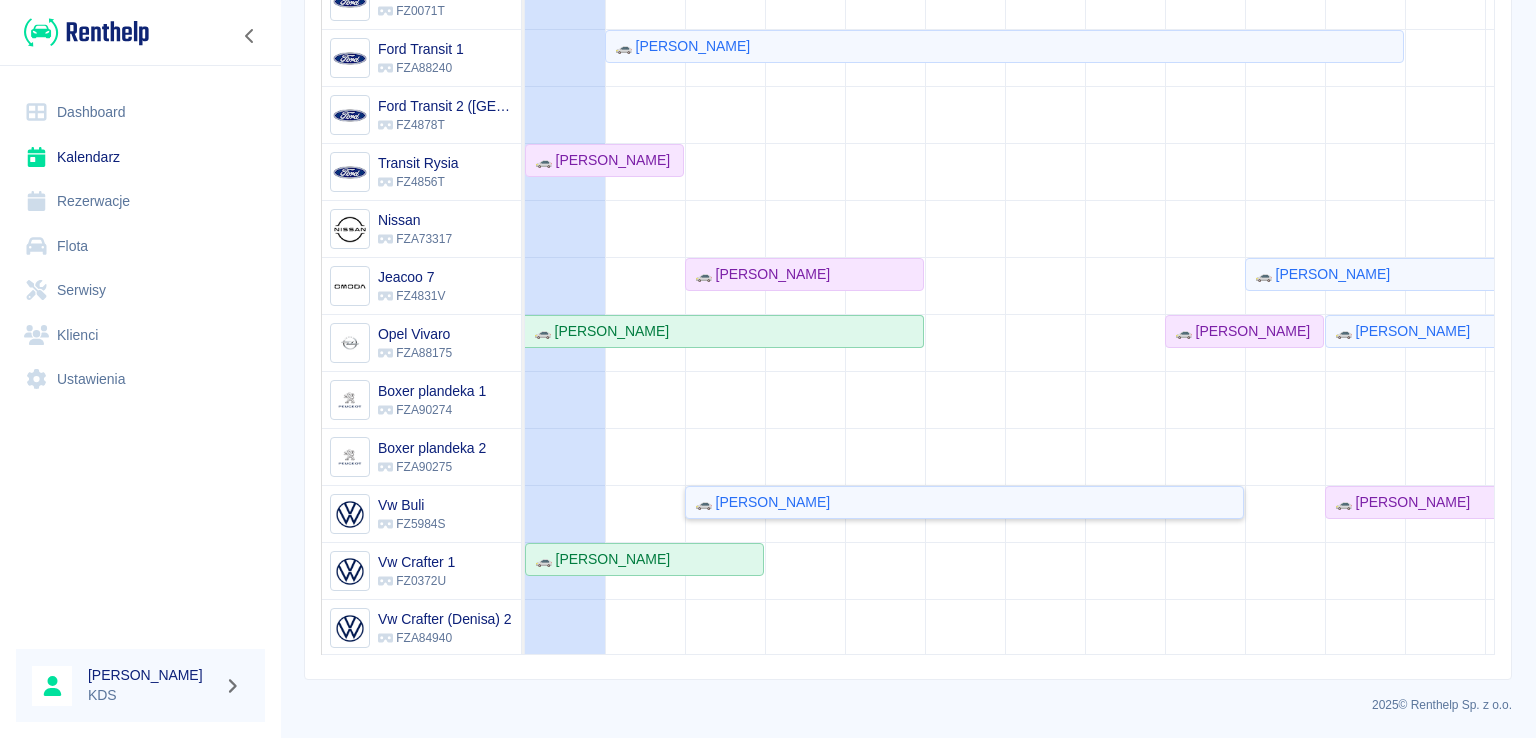 click on "🚗 [PERSON_NAME]" 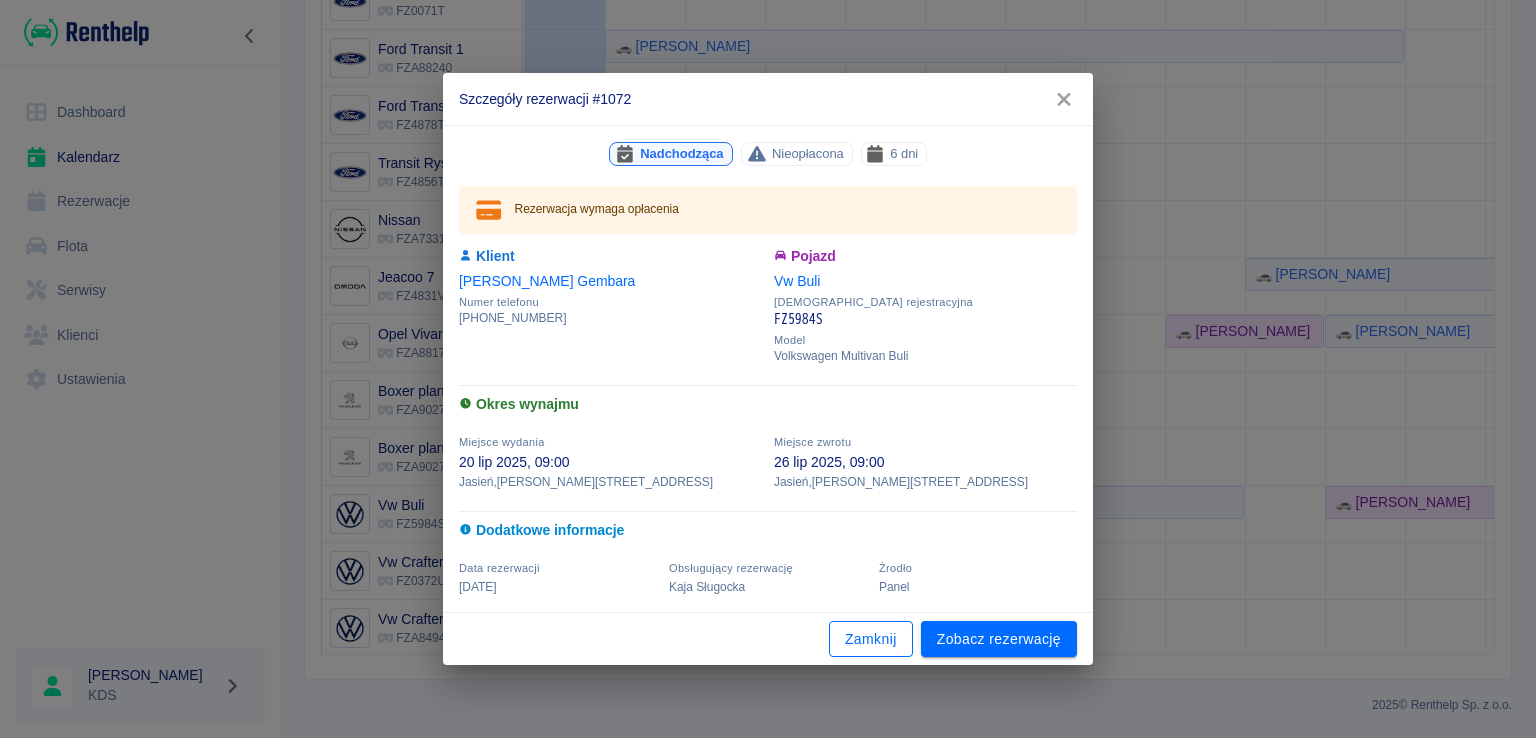click on "Zamknij" at bounding box center (871, 639) 